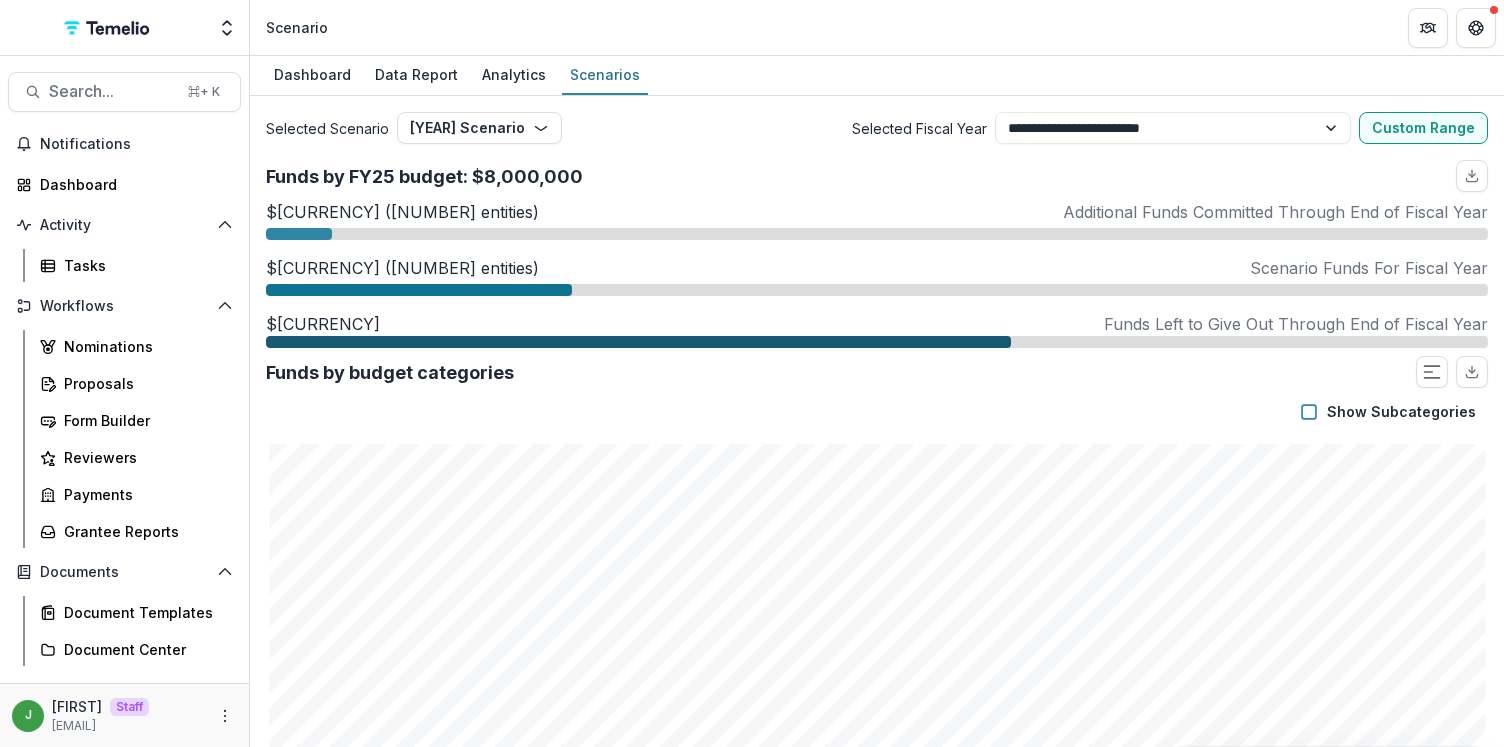 select on "**********" 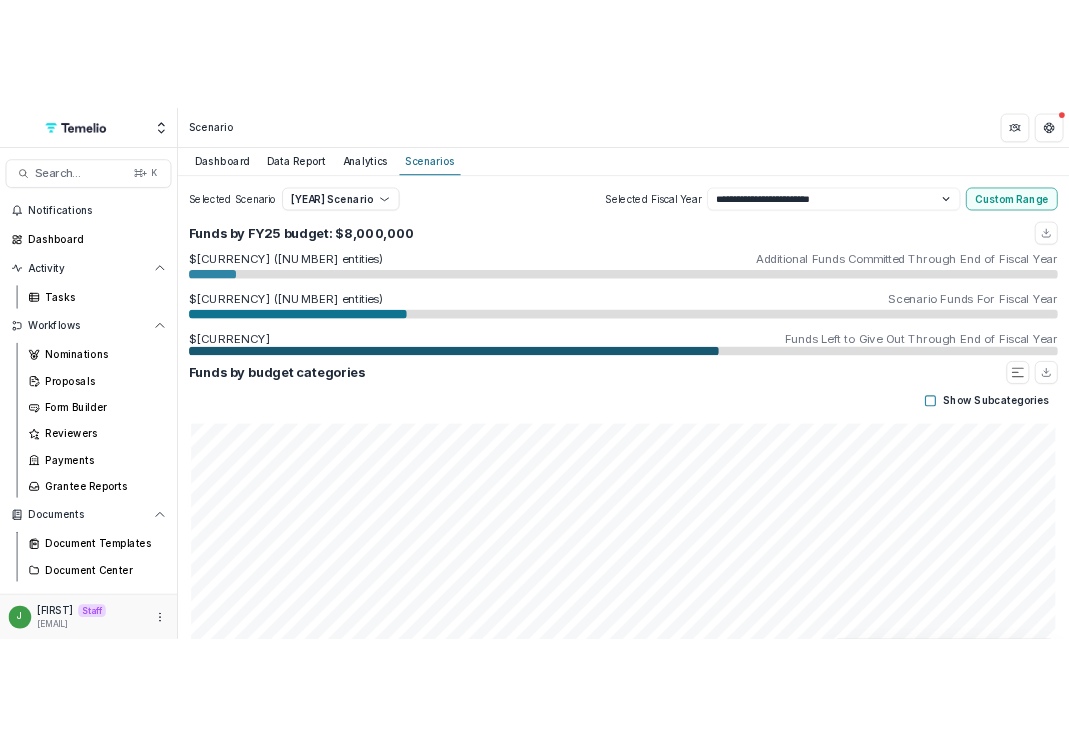 scroll, scrollTop: 330, scrollLeft: 0, axis: vertical 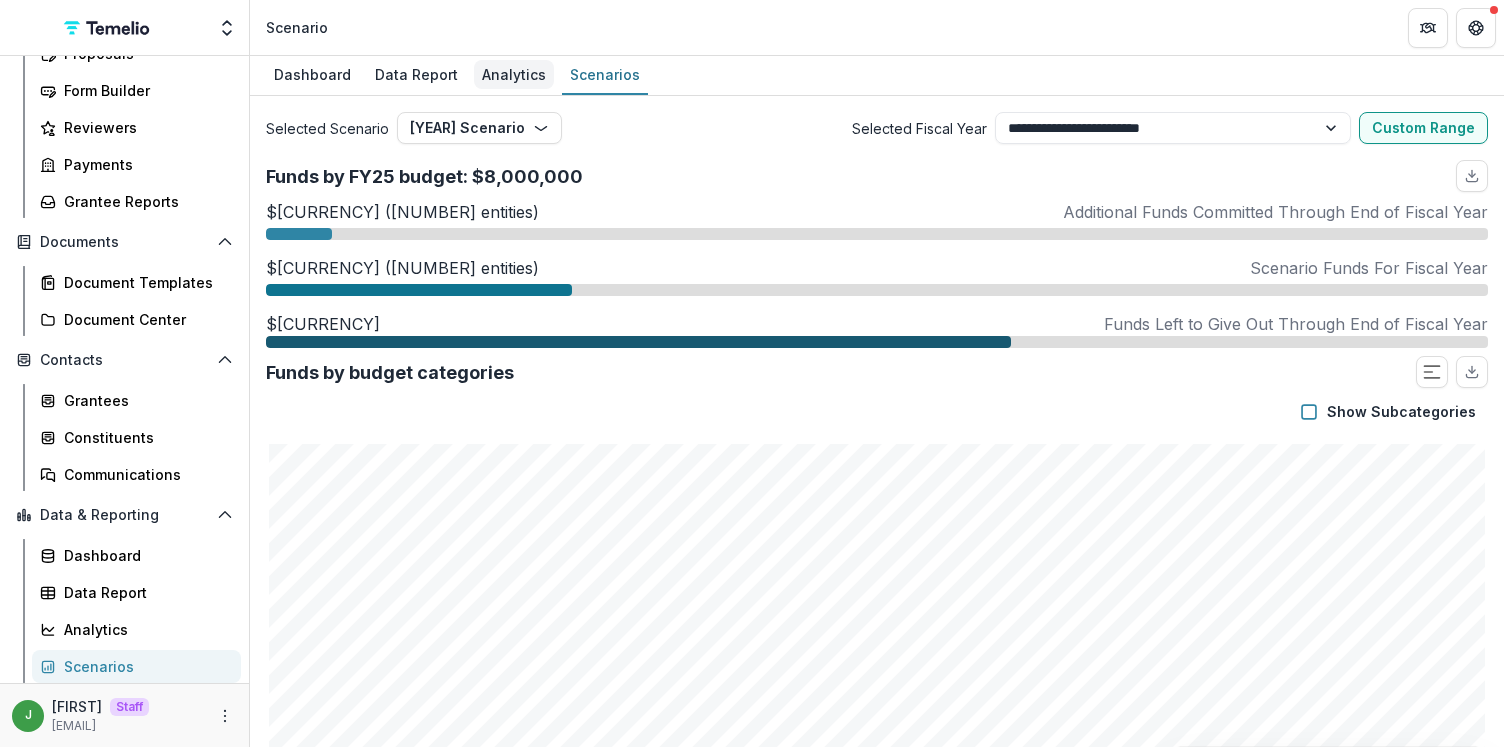 click on "Analytics" at bounding box center [514, 74] 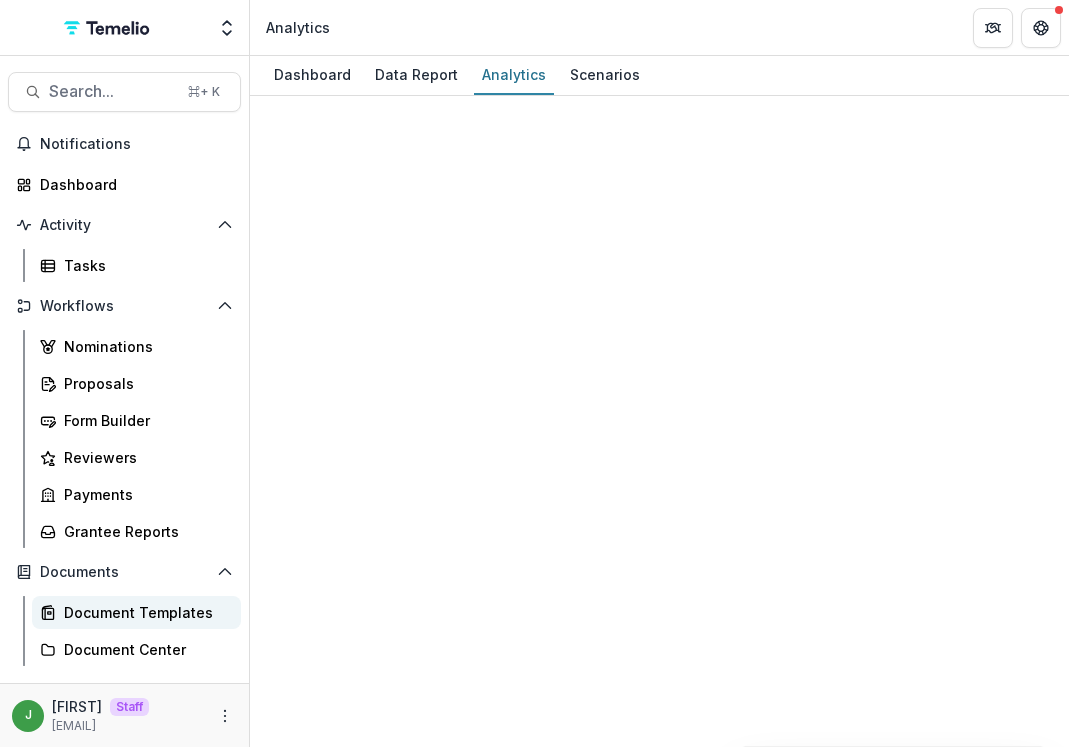 scroll, scrollTop: 330, scrollLeft: 0, axis: vertical 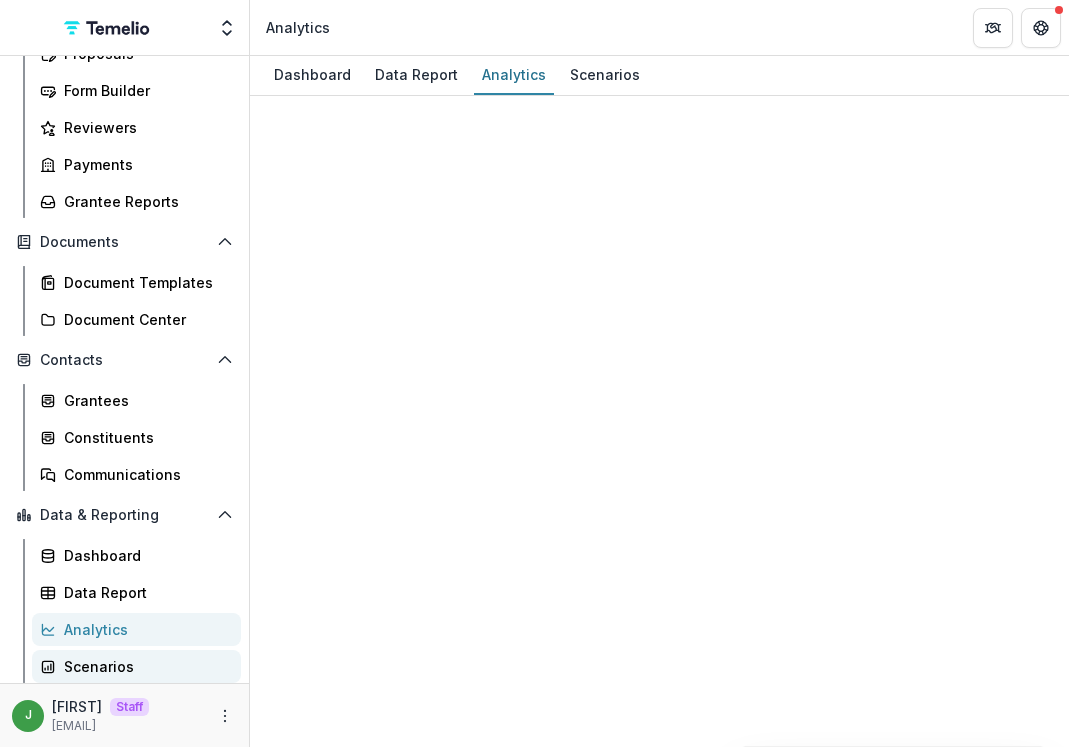 click on "Scenarios" at bounding box center (144, 666) 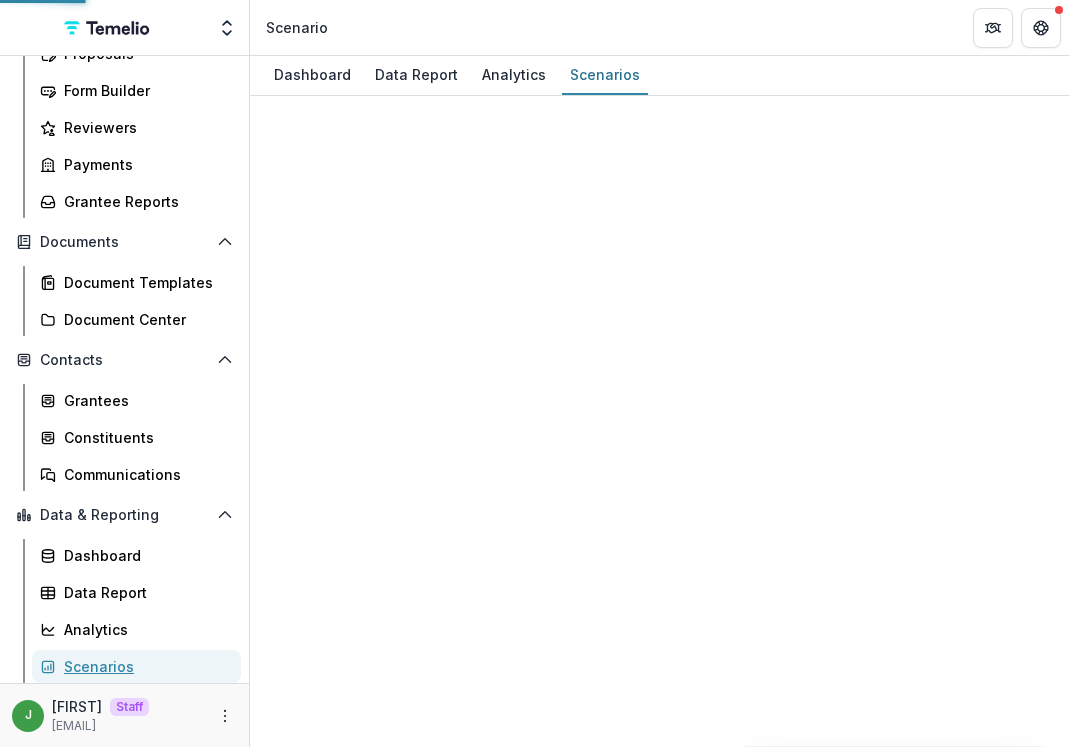 select on "**********" 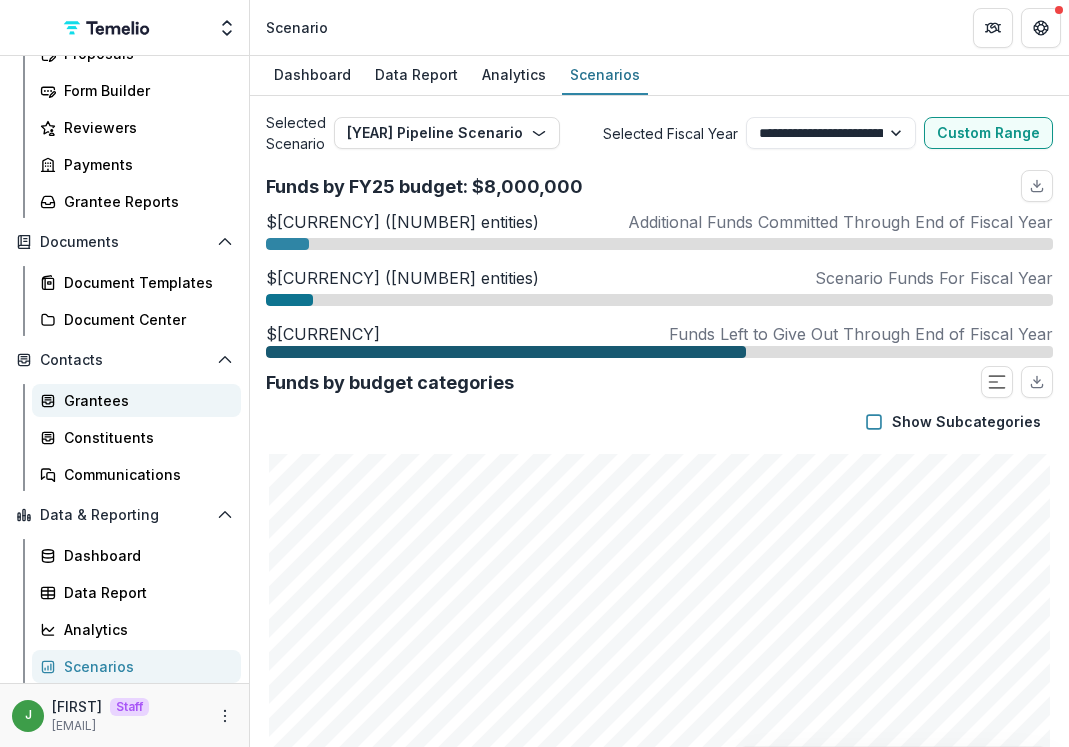 click on "Grantees" at bounding box center [144, 400] 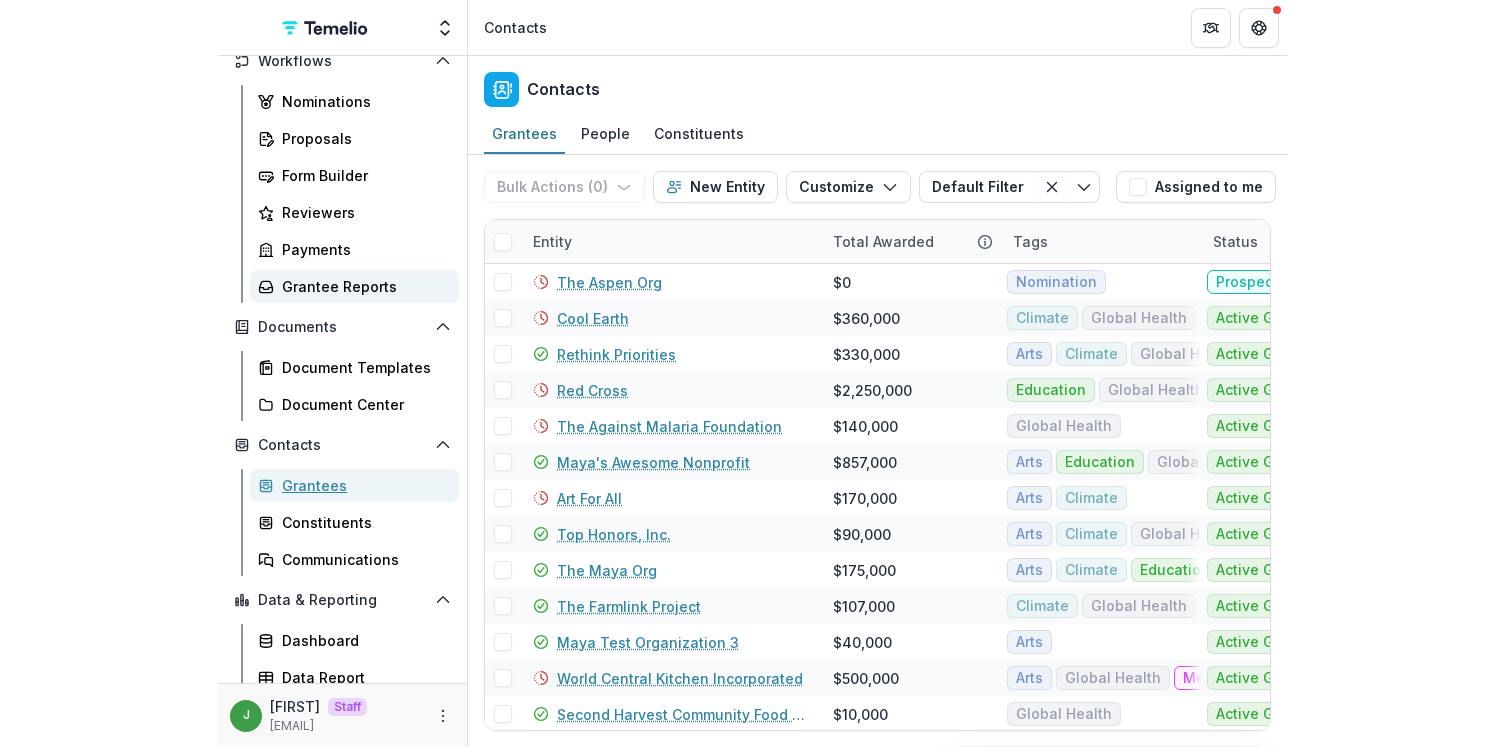 scroll, scrollTop: 214, scrollLeft: 0, axis: vertical 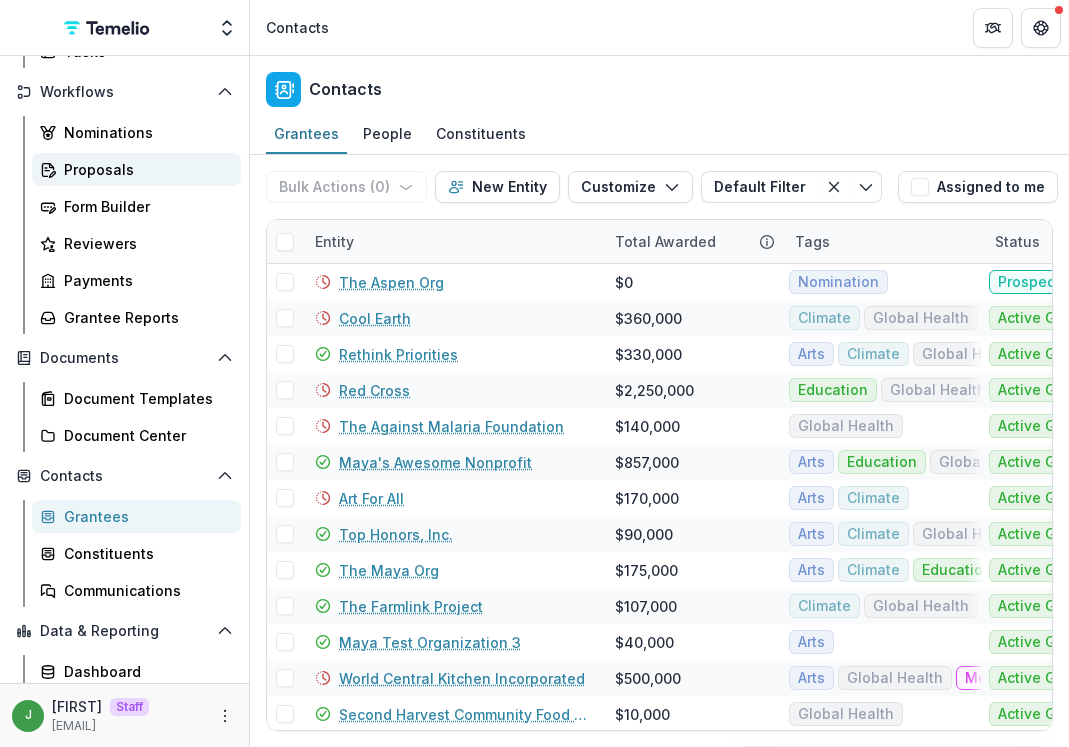 click on "Proposals" at bounding box center [144, 169] 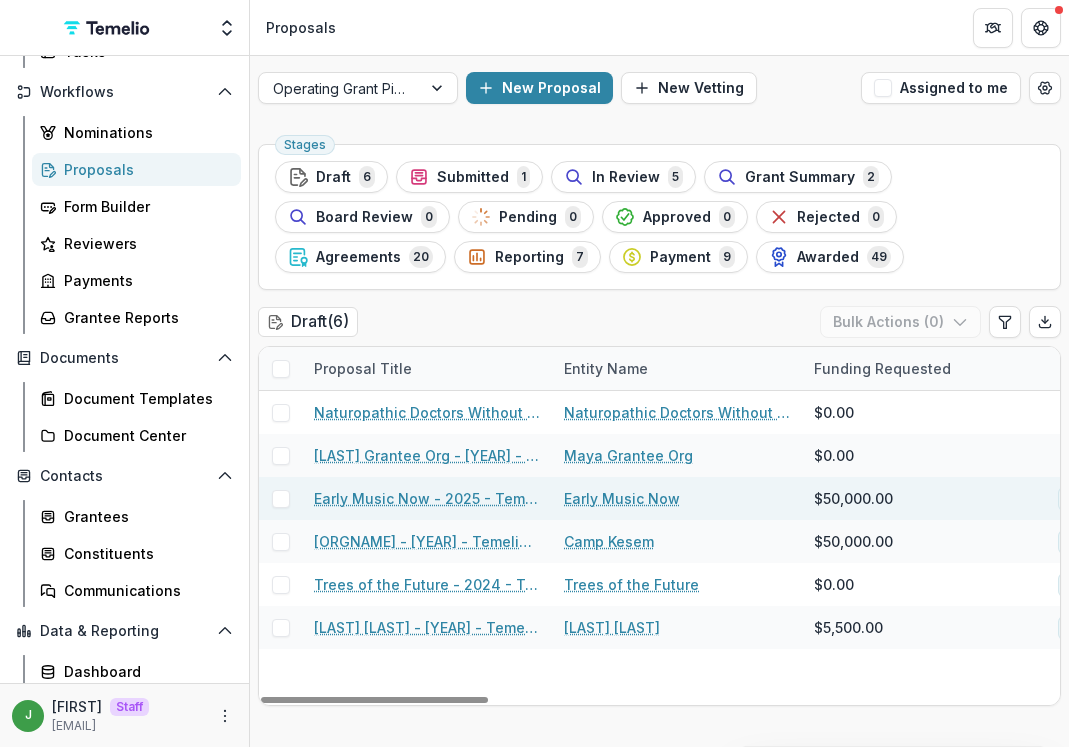 click at bounding box center (280, 498) 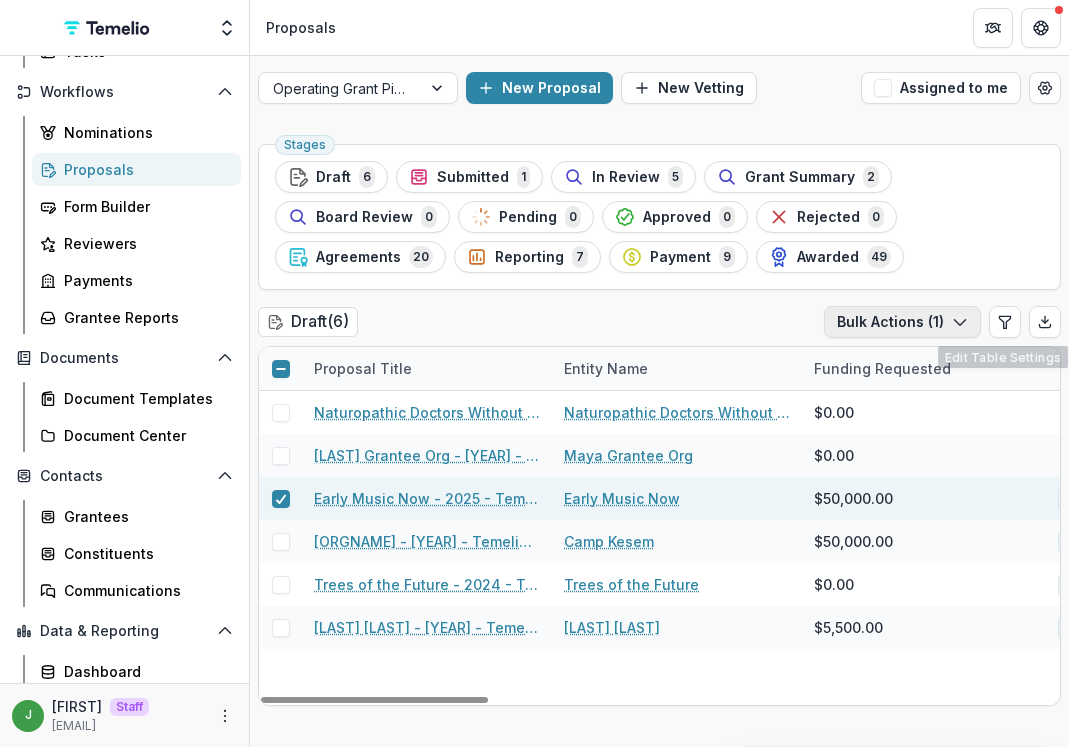 click on "Bulk Actions ( 1 )" at bounding box center (902, 322) 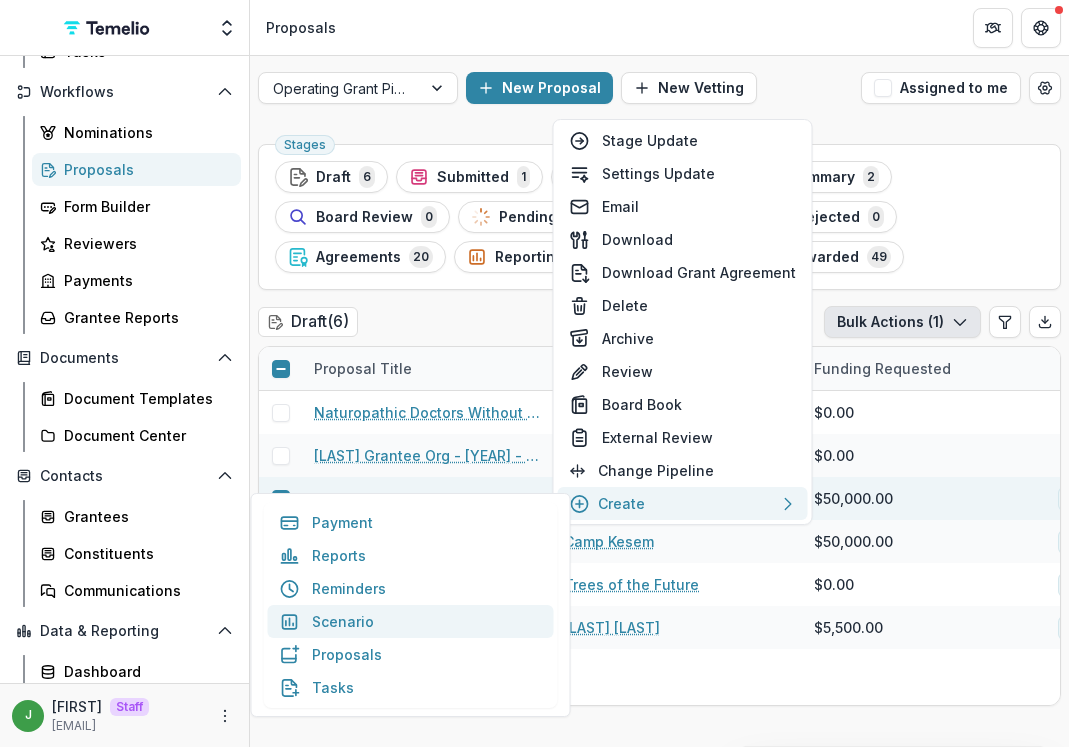 click on "Scenario" at bounding box center (411, 621) 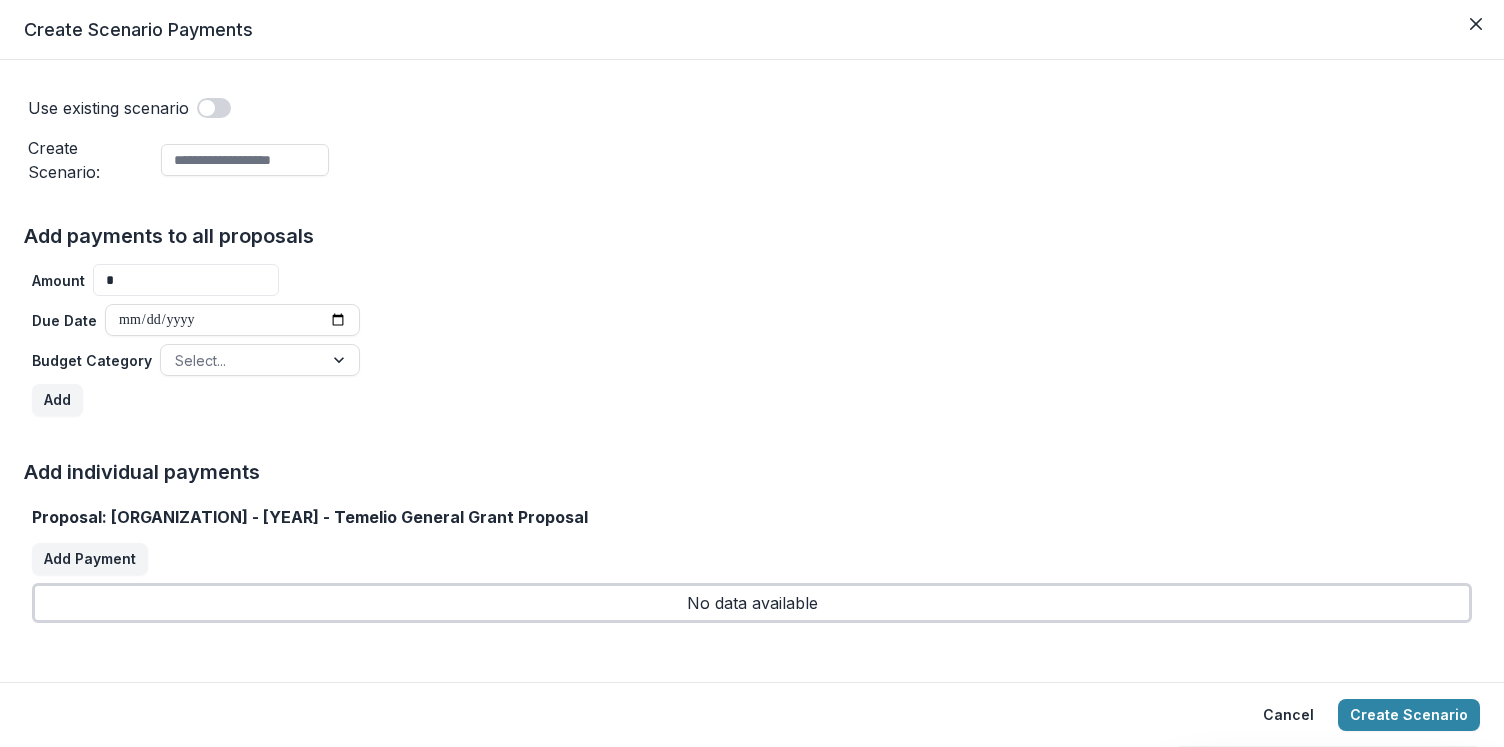 click at bounding box center [207, 108] 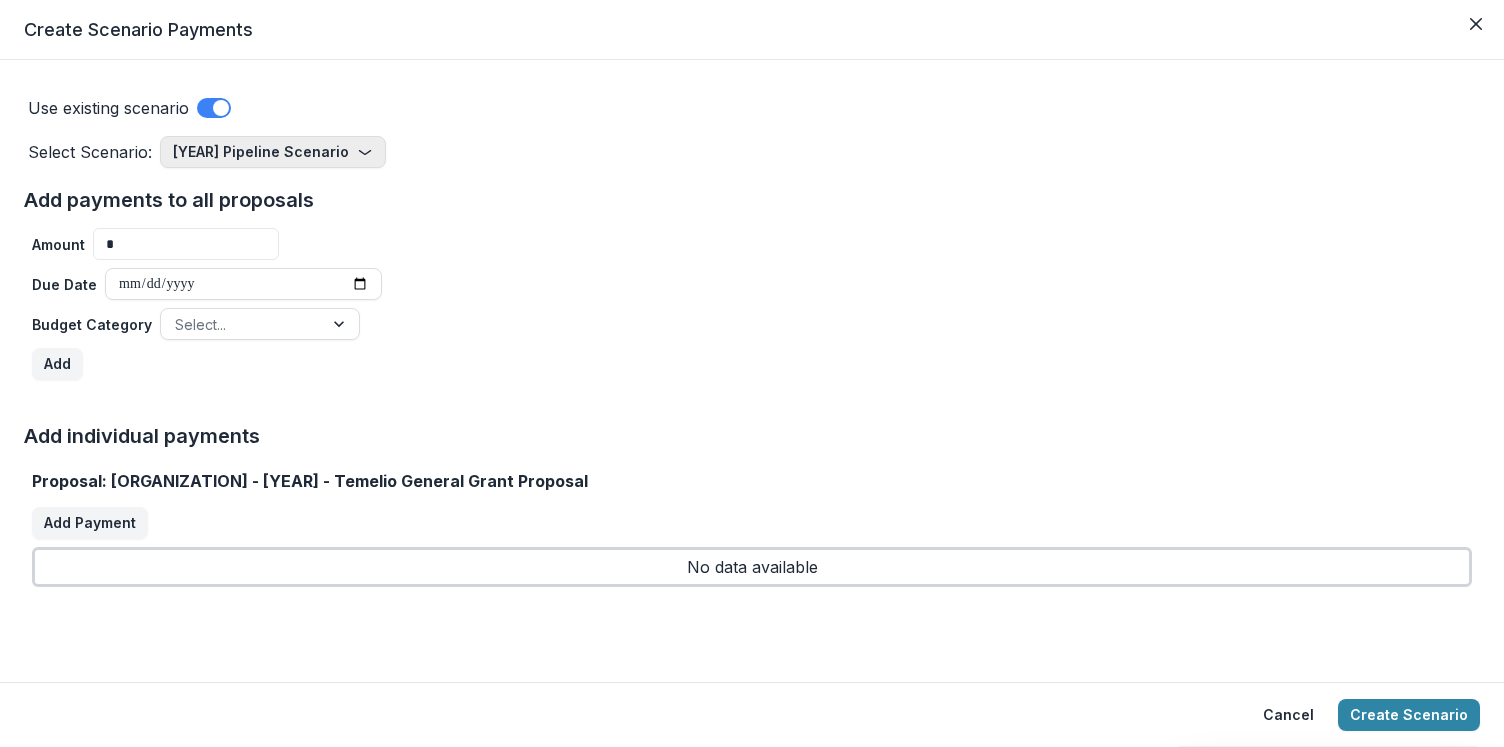 click on "[YEAR] Pipeline Scenario" at bounding box center (273, 152) 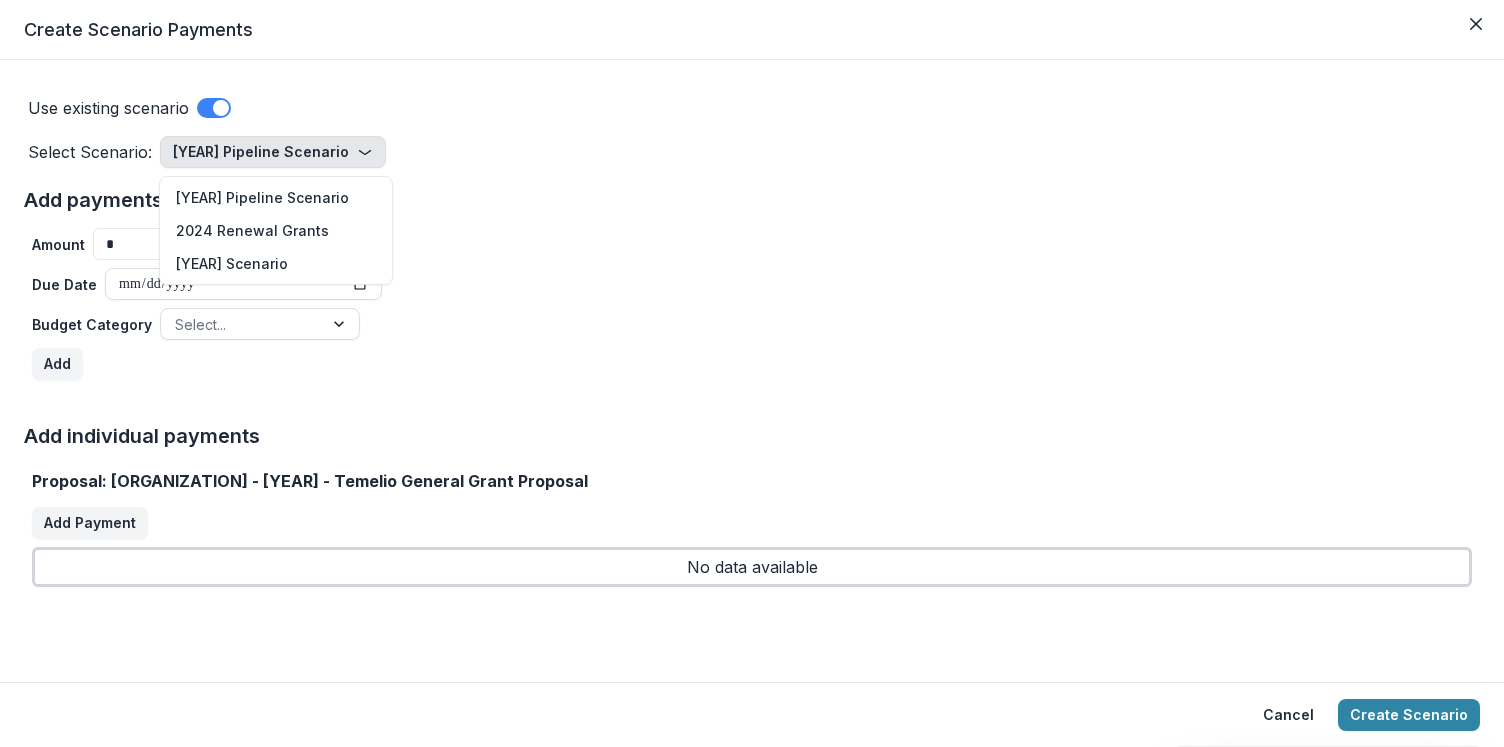 click at bounding box center [221, 108] 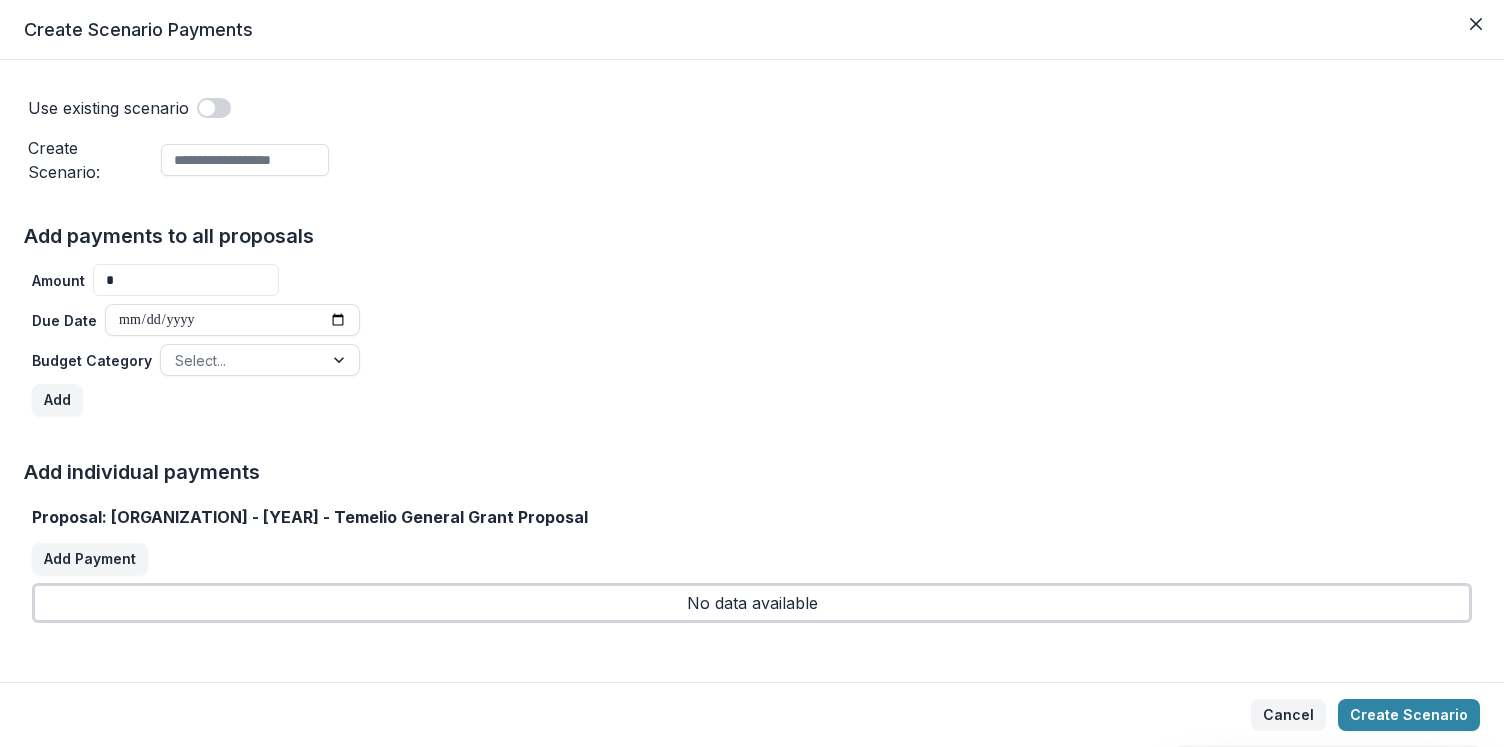 click on "Cancel" at bounding box center (1288, 715) 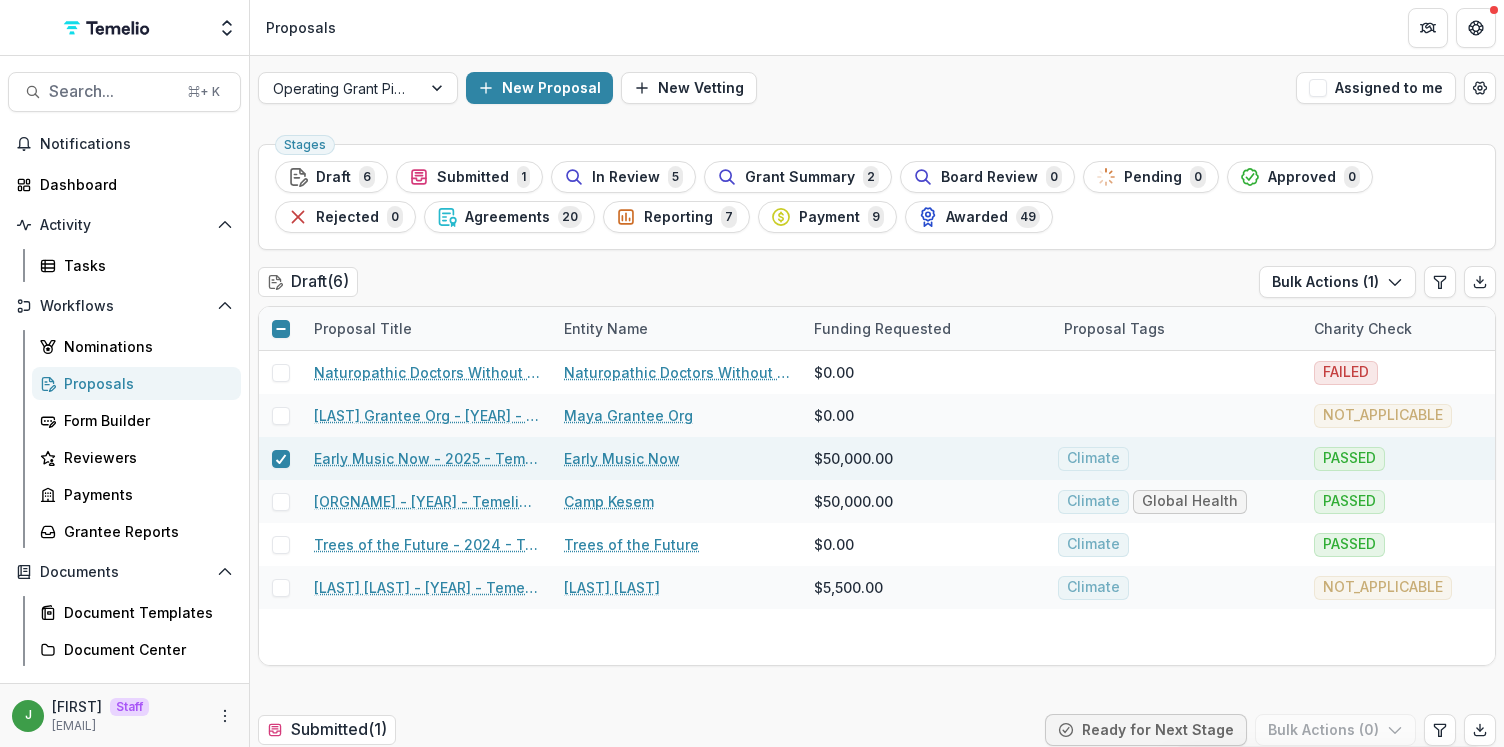 scroll, scrollTop: 330, scrollLeft: 0, axis: vertical 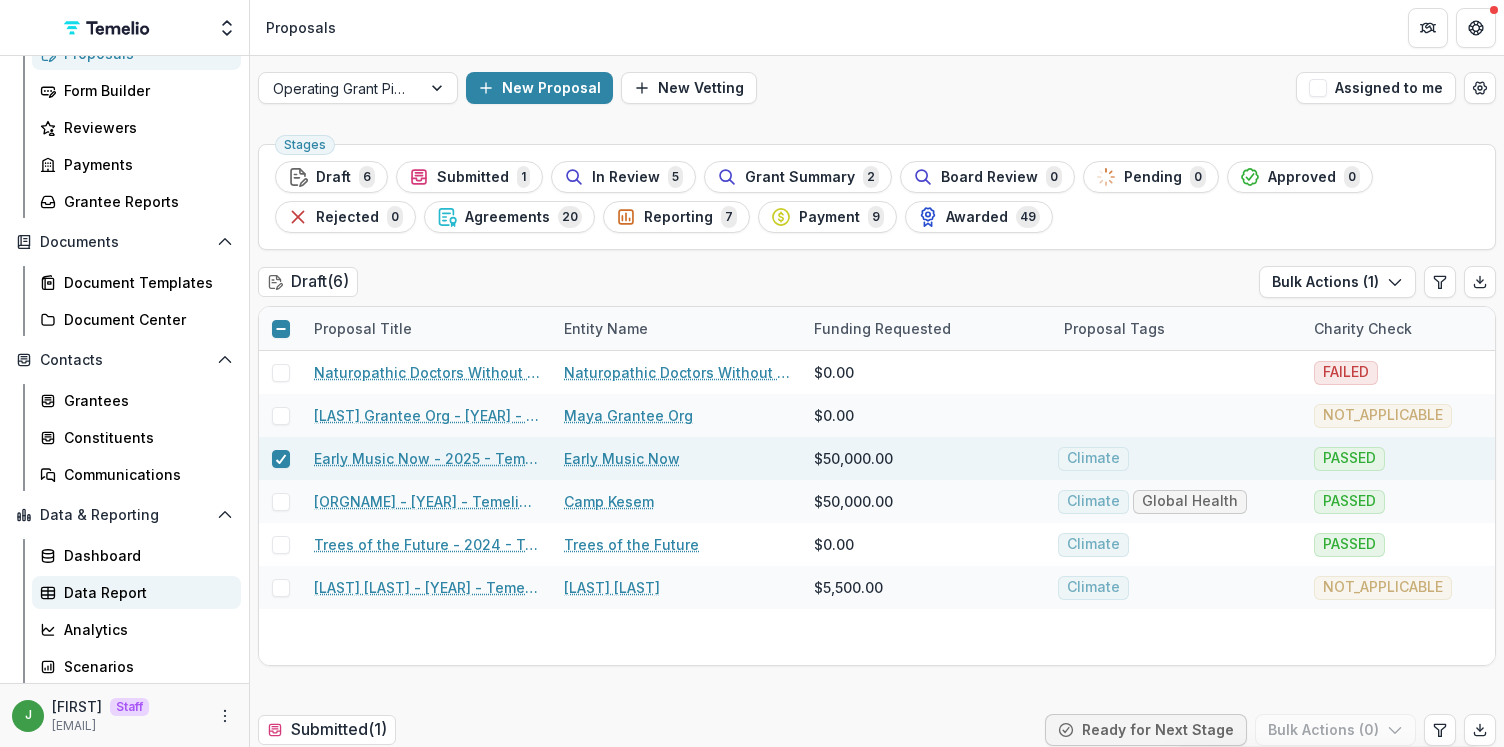 click on "Data Report" at bounding box center (144, 592) 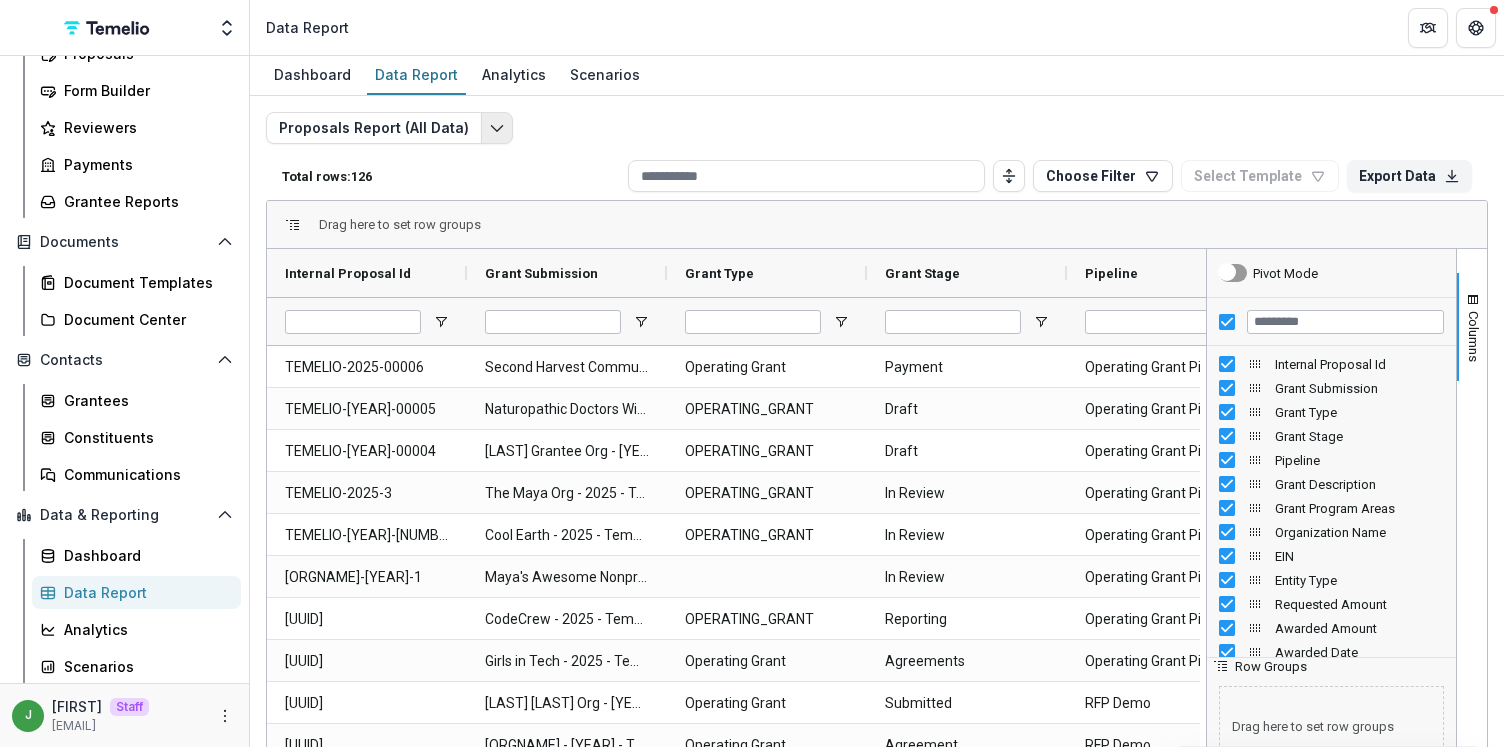 click 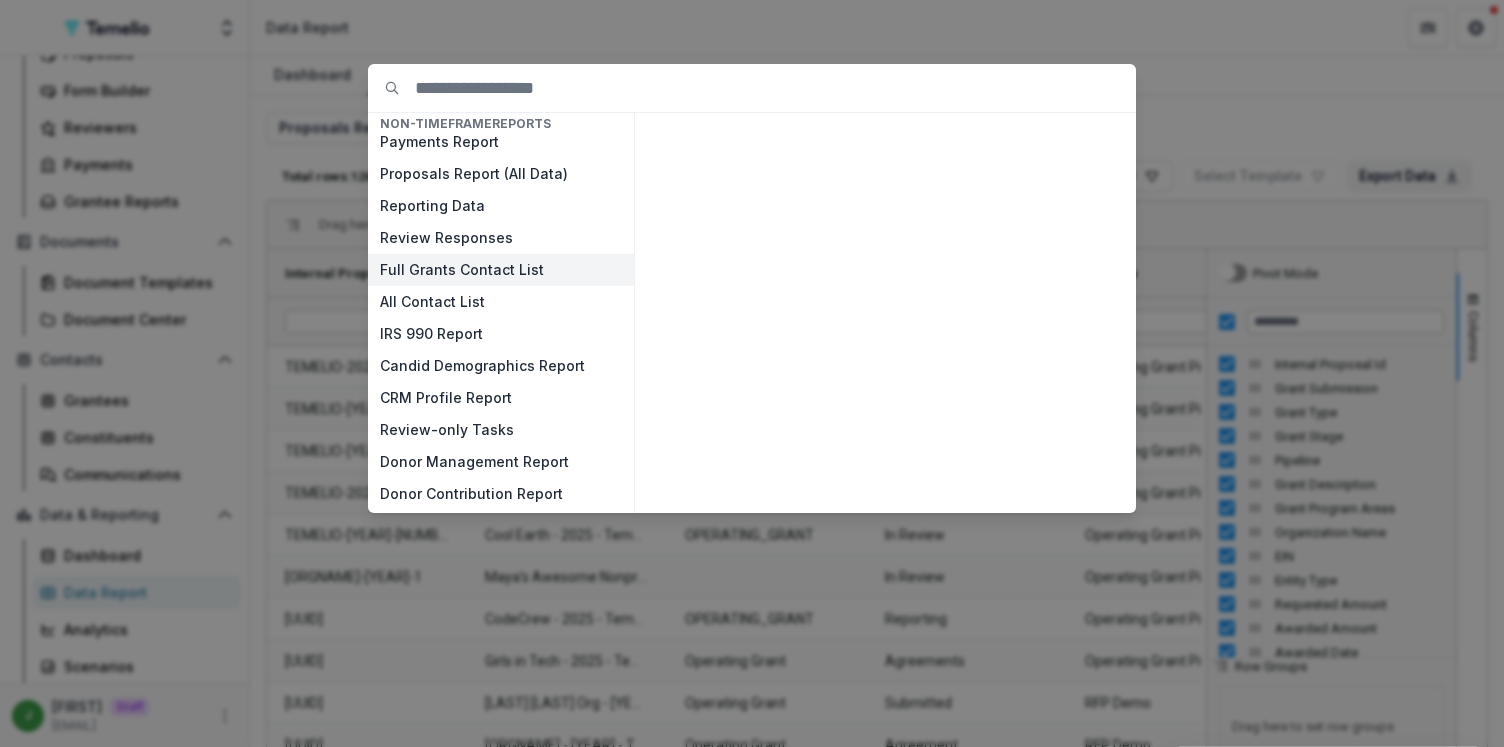 scroll, scrollTop: 0, scrollLeft: 0, axis: both 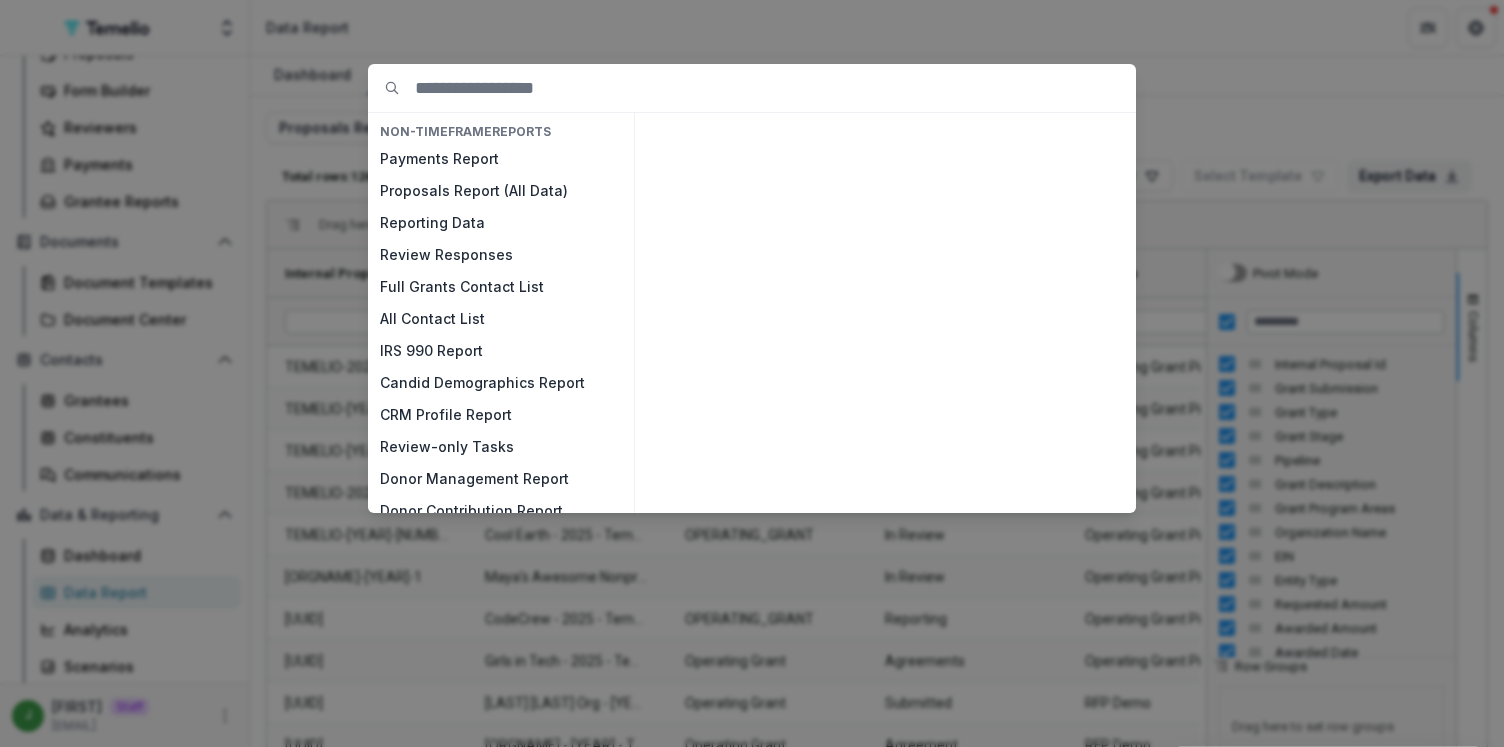 click on "NON-TIMEFRAME  Reports Payments Report Proposals Report (All Data) Reporting Data Review Responses Full Grants Contact List All Contact List IRS 990 Report Candid Demographics Report CRM Profile Report Review-only Tasks Donor Management Report Donor Contribution Report Conflict of Interest Responses Nomination Responses Nomination Review Responses TIMEFRAME  Reports Dollars by Budget Category Report Dollars by Entity Tags" at bounding box center [752, 373] 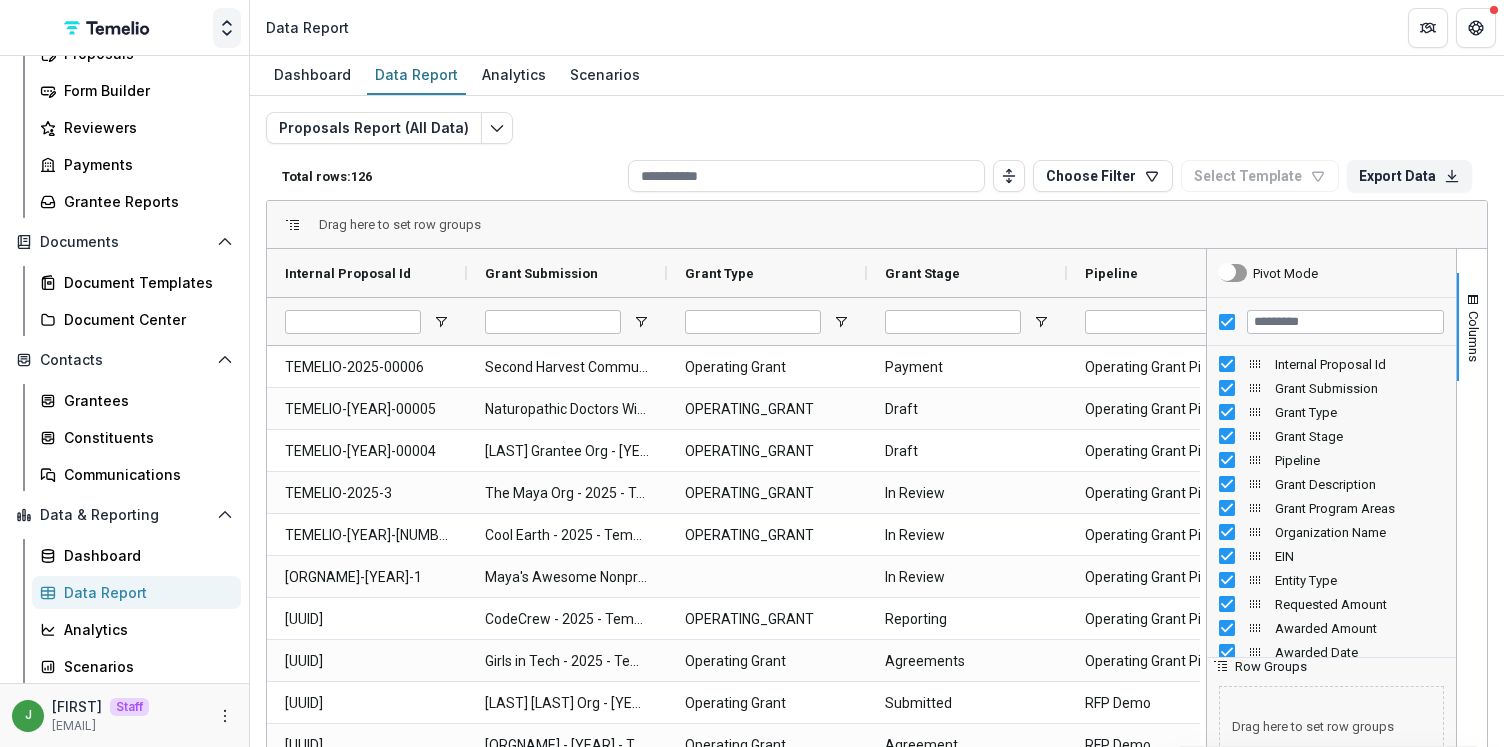 click 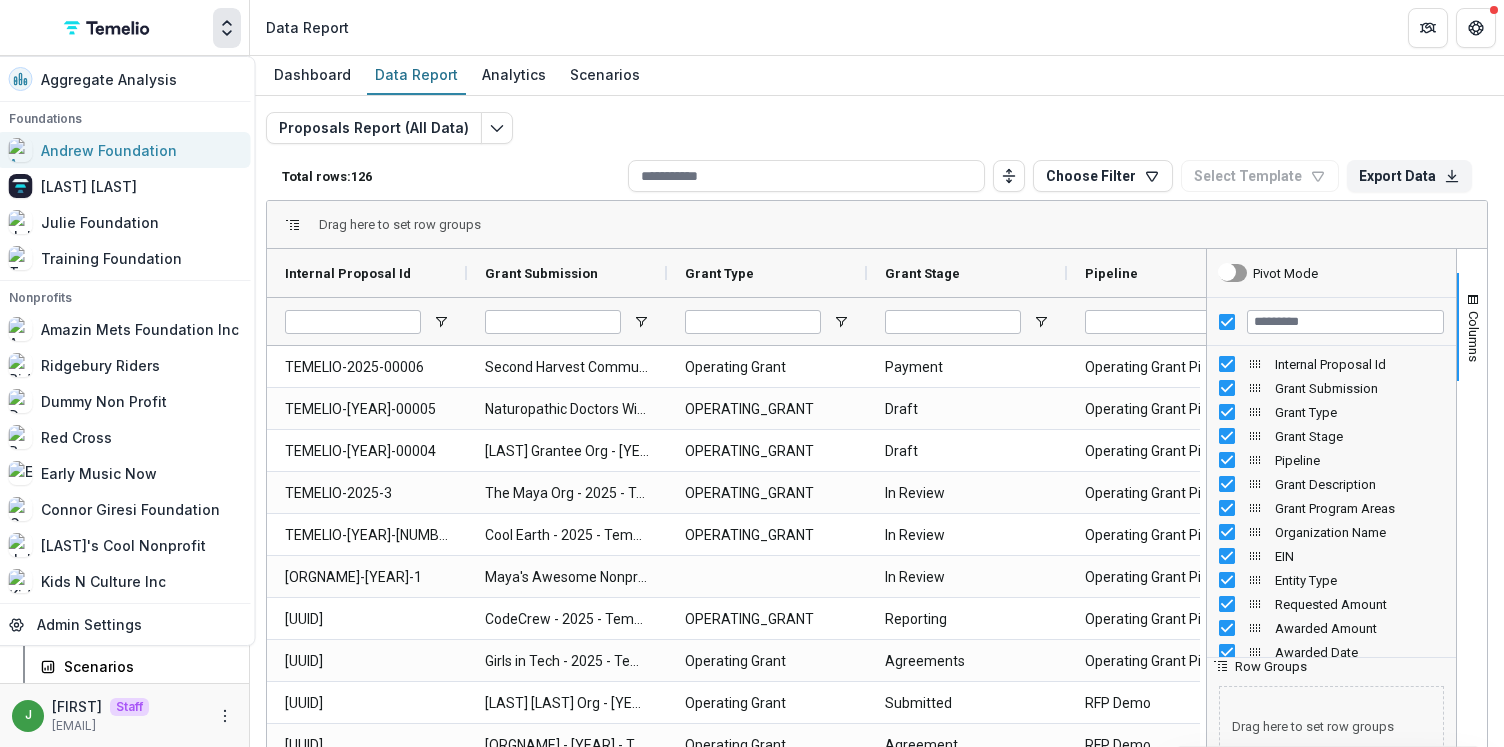 click on "Andrew Foundation" at bounding box center [109, 150] 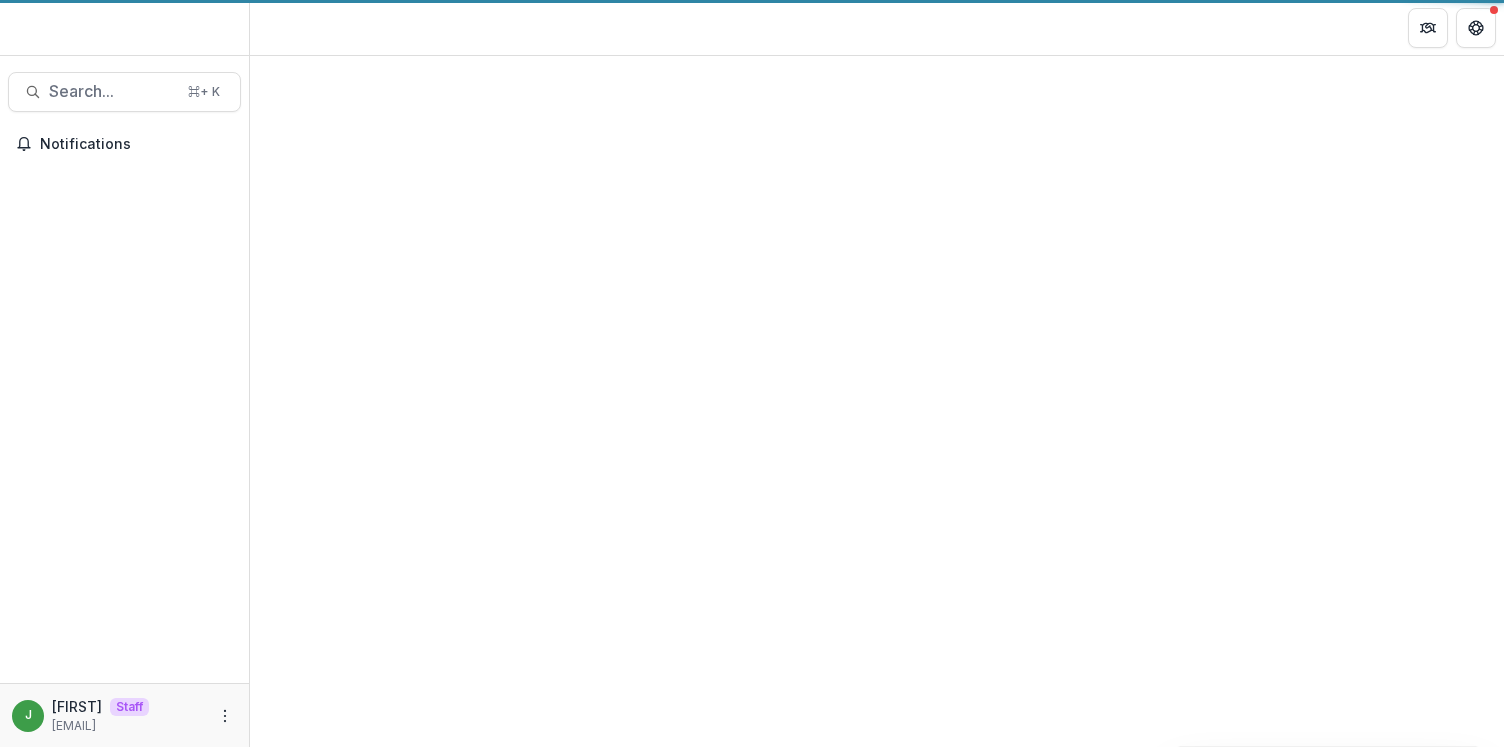 scroll, scrollTop: 0, scrollLeft: 0, axis: both 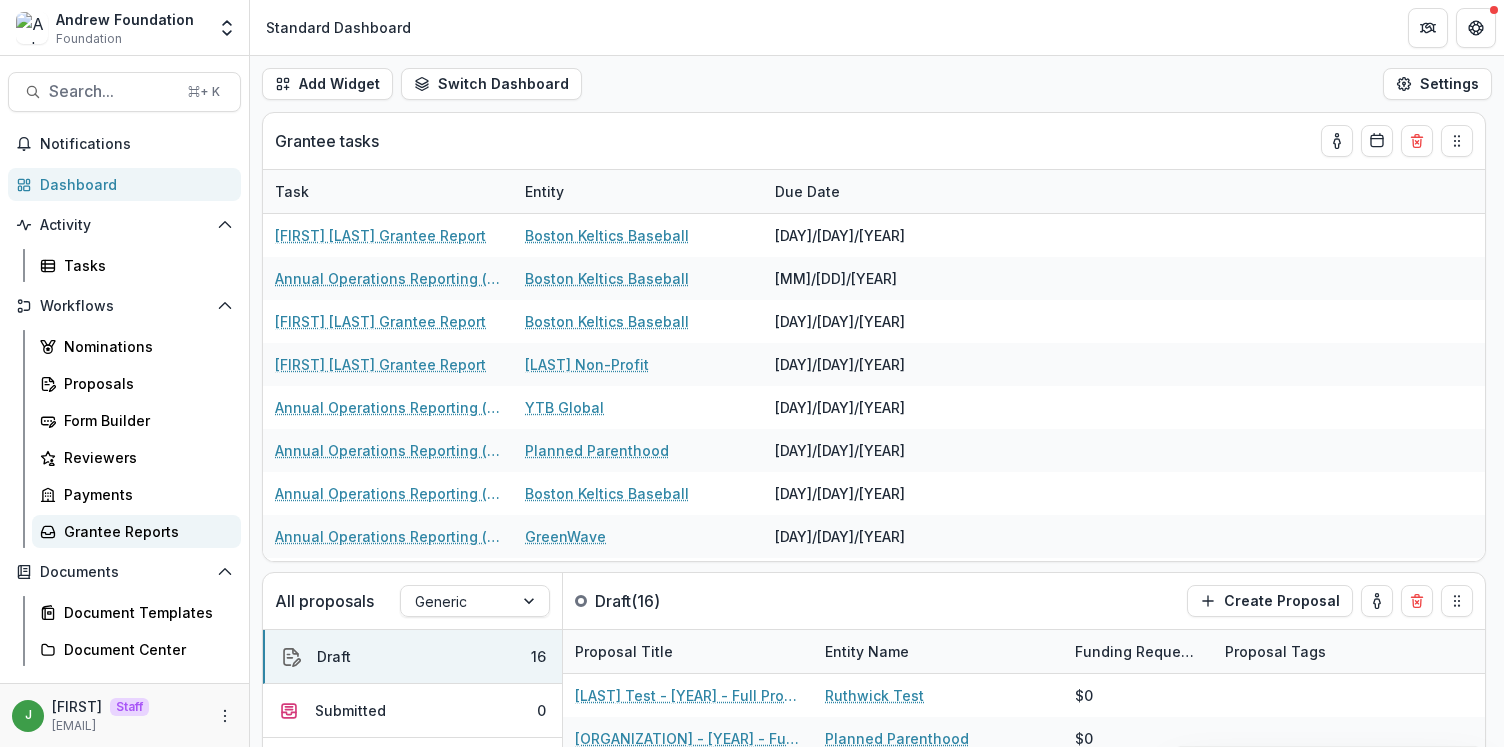 click on "Grantee Reports" at bounding box center (144, 531) 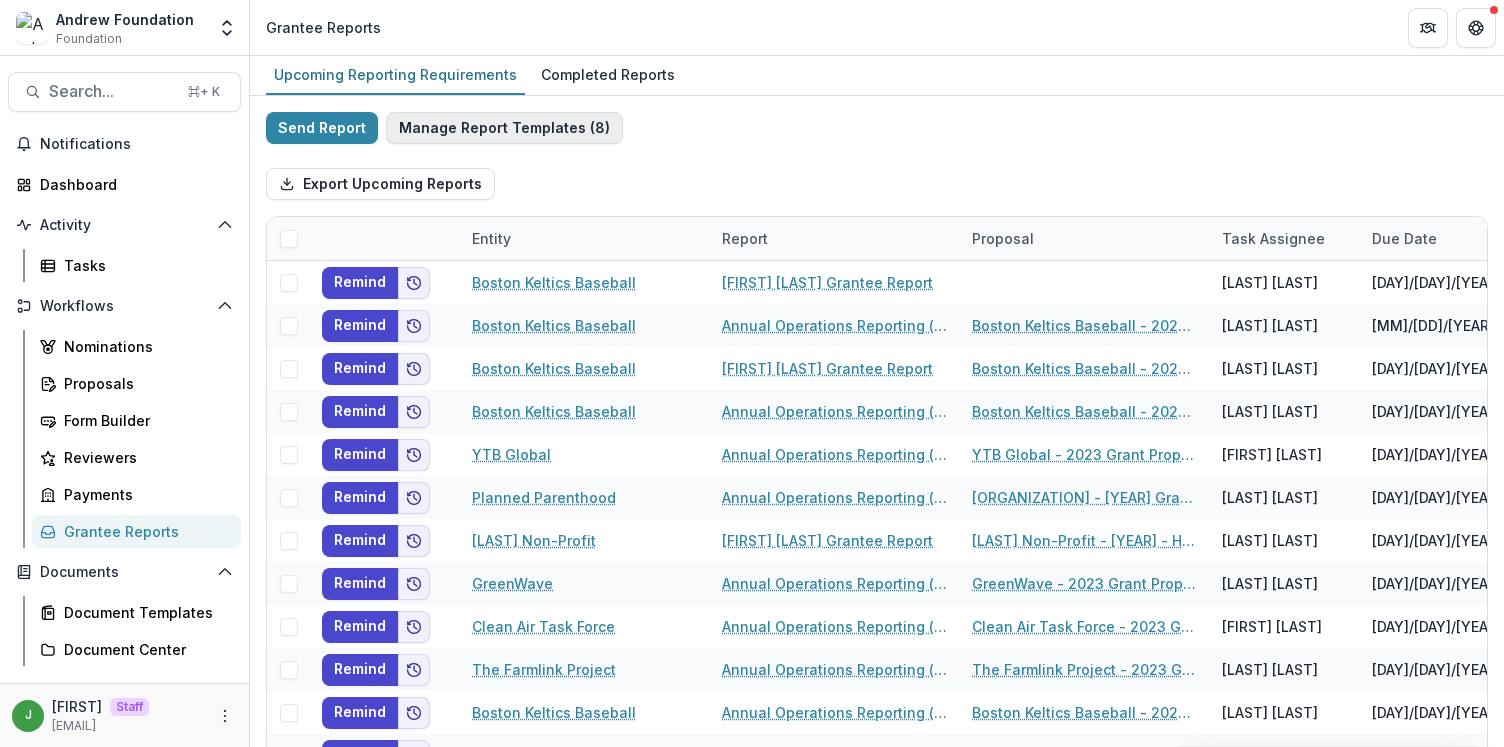 click on "Manage Report Templates ( [NUMBER] )" at bounding box center (504, 128) 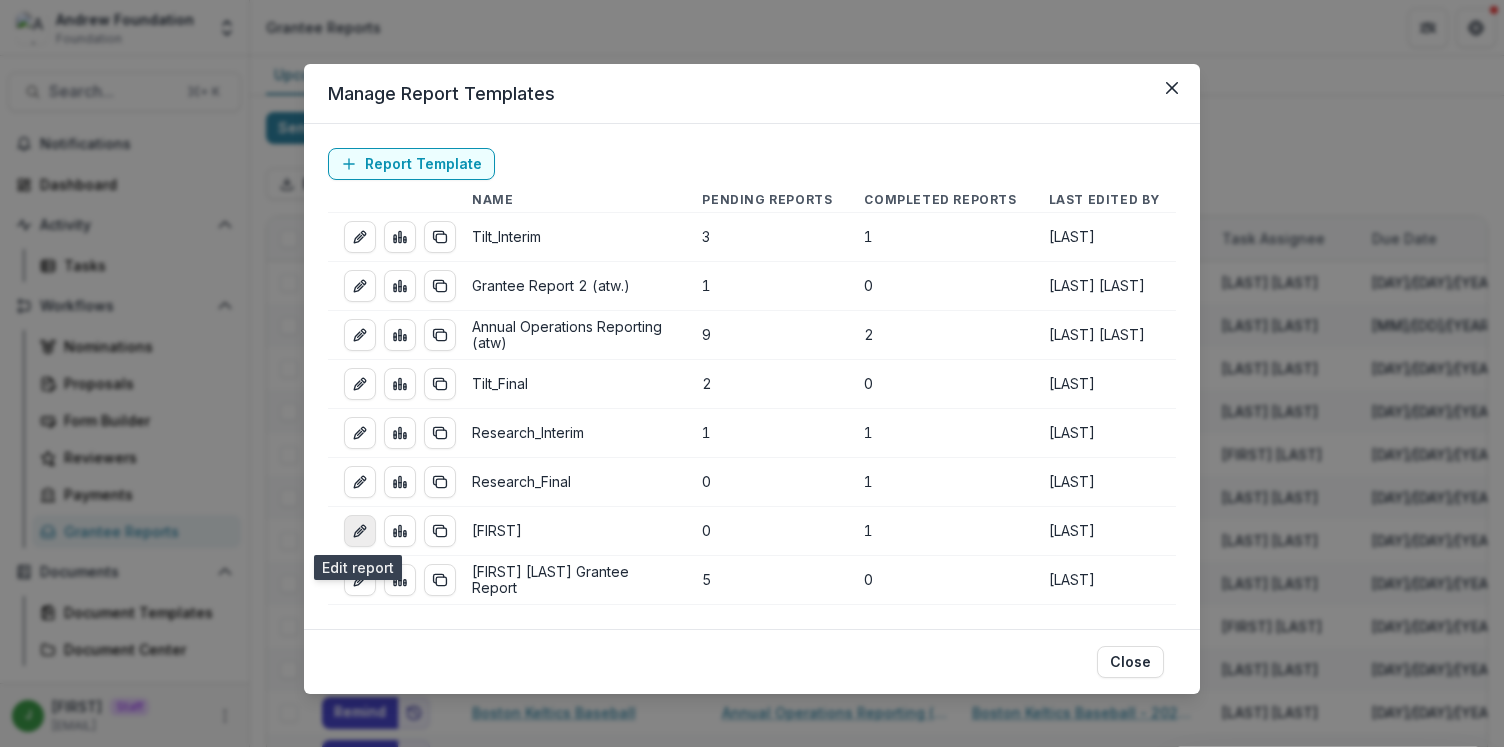 click 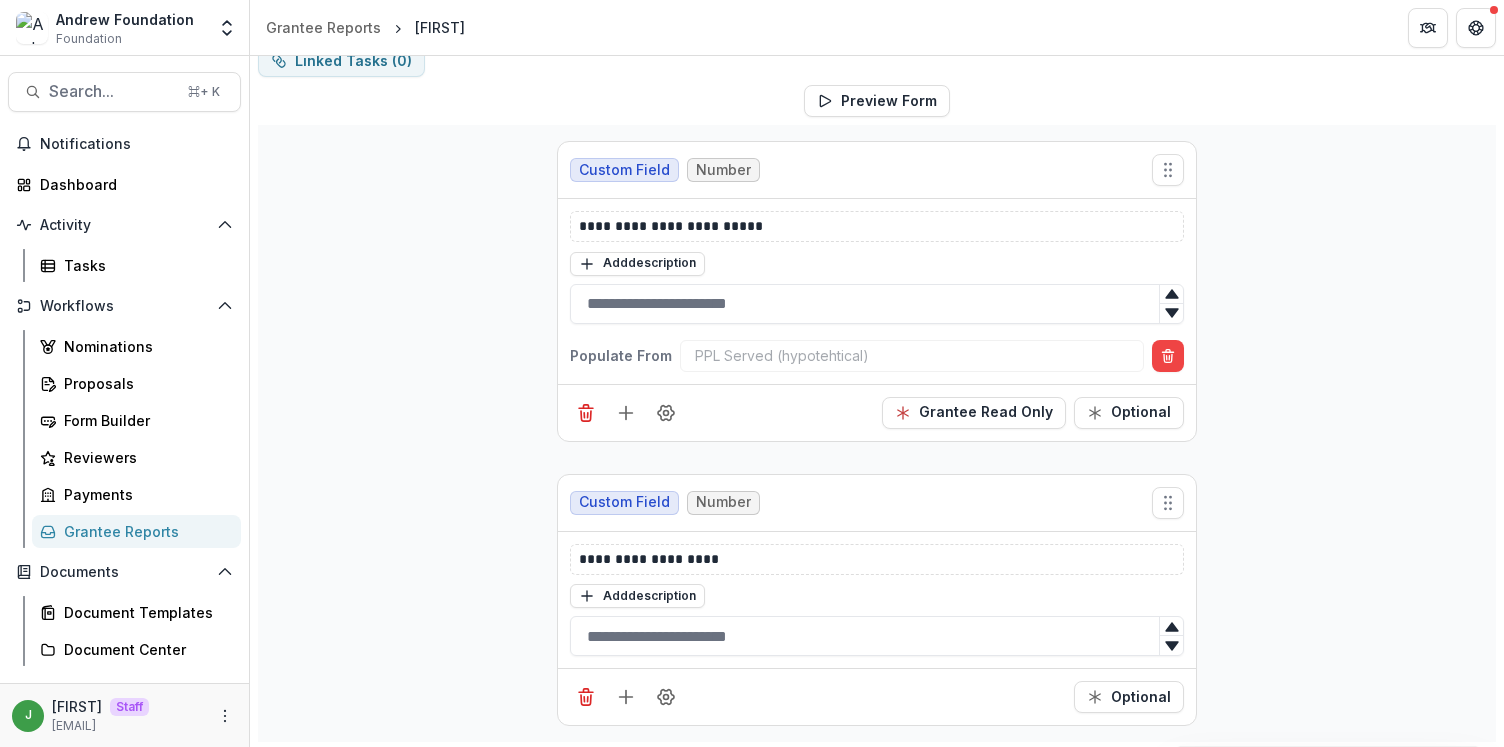 scroll, scrollTop: 183, scrollLeft: 0, axis: vertical 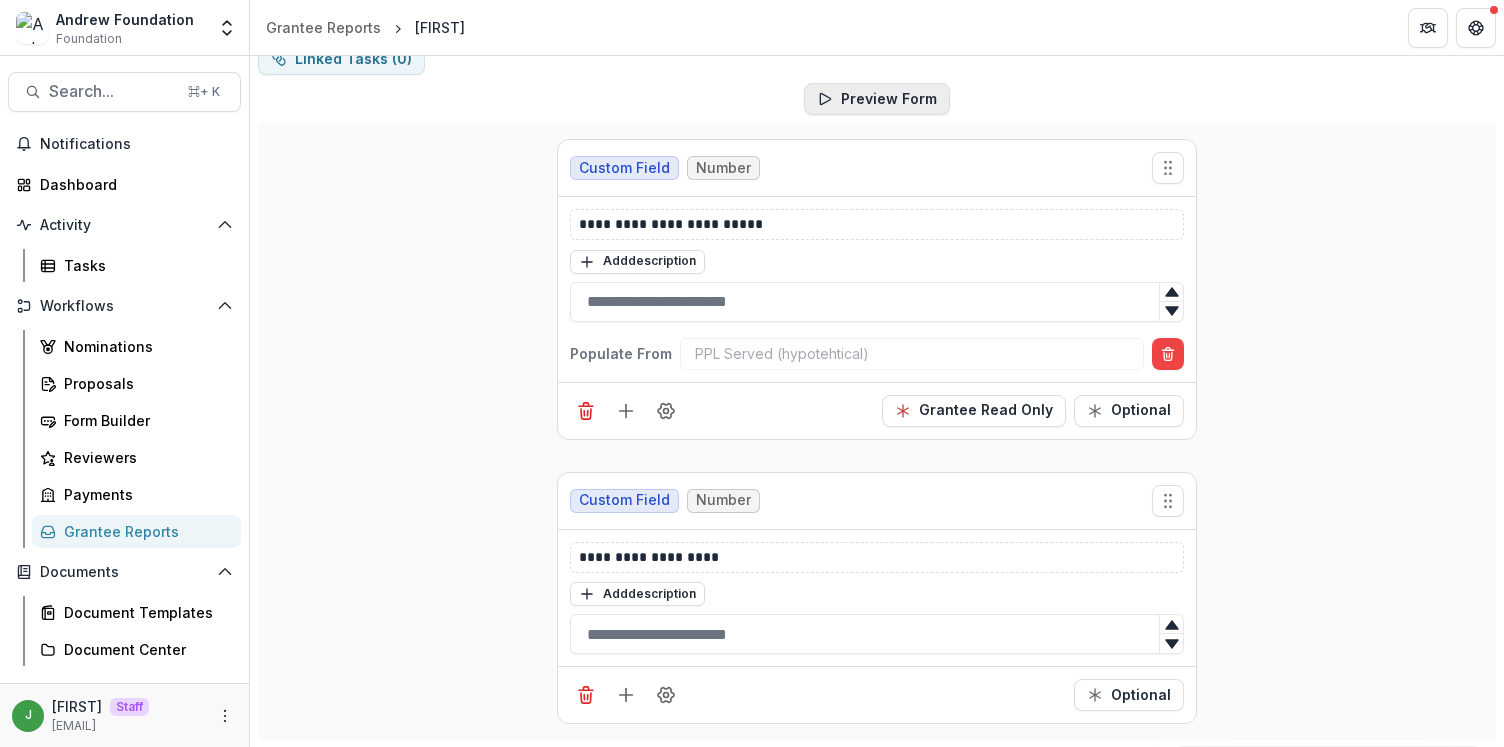 click on "Preview Form" at bounding box center [877, 99] 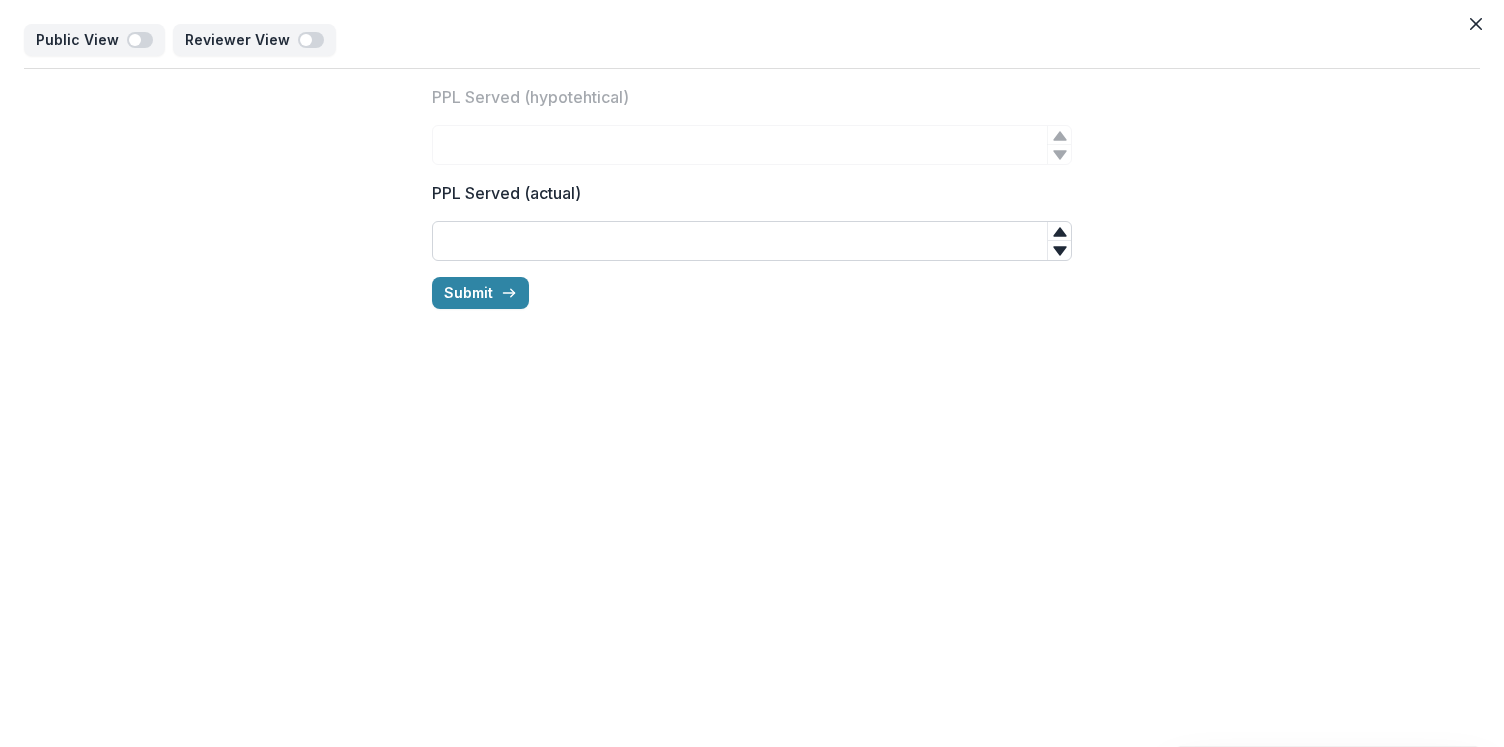 click on "PPL Served (actual)" at bounding box center (752, 241) 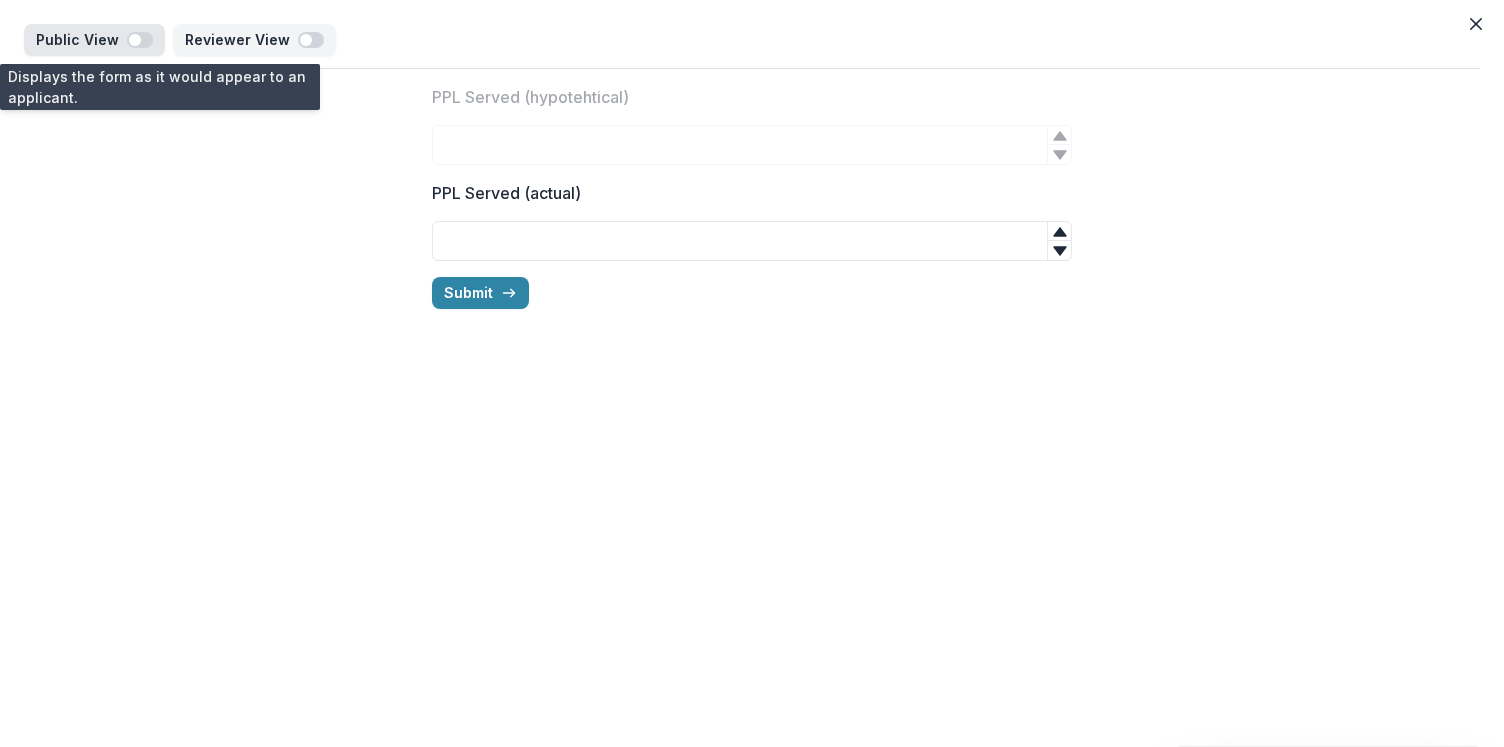 click at bounding box center [135, 40] 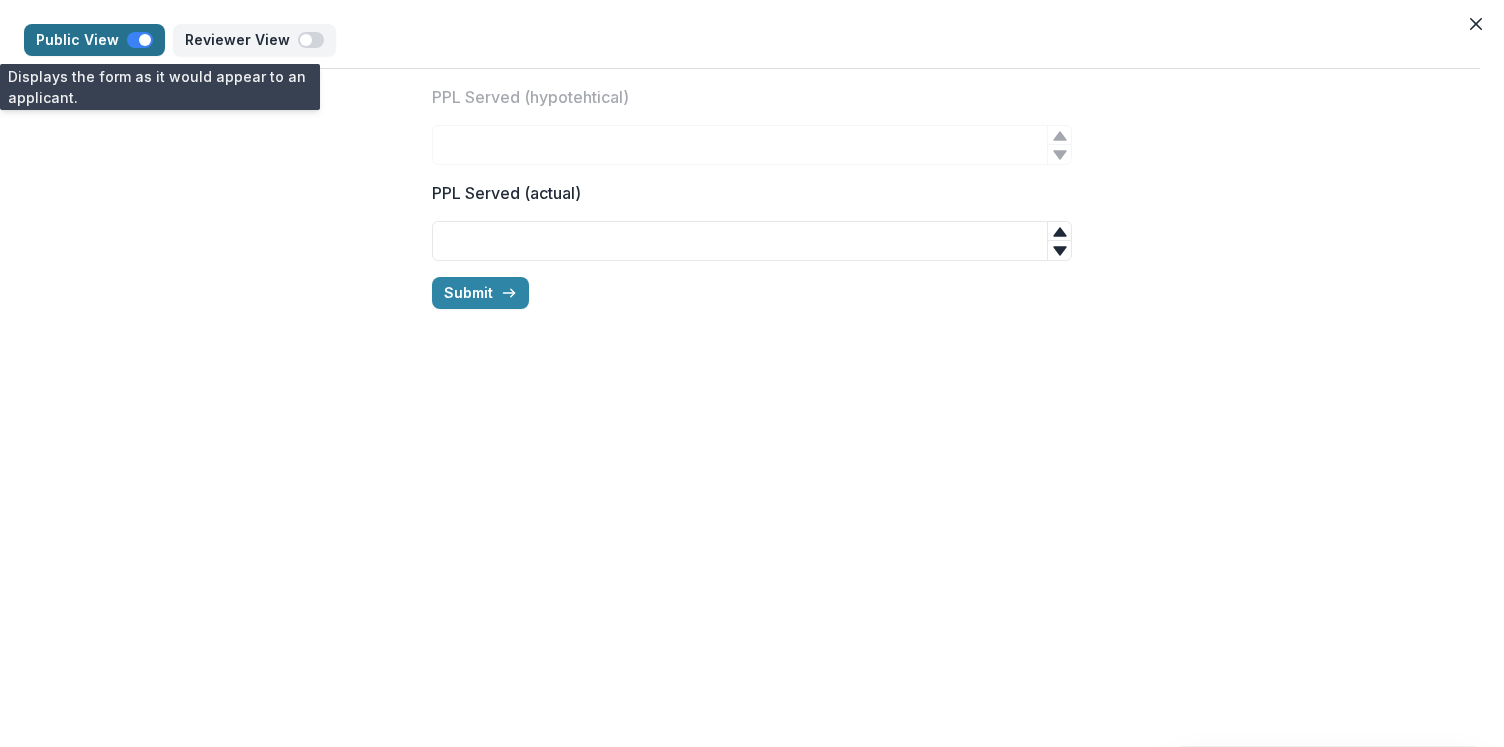 click at bounding box center [140, 40] 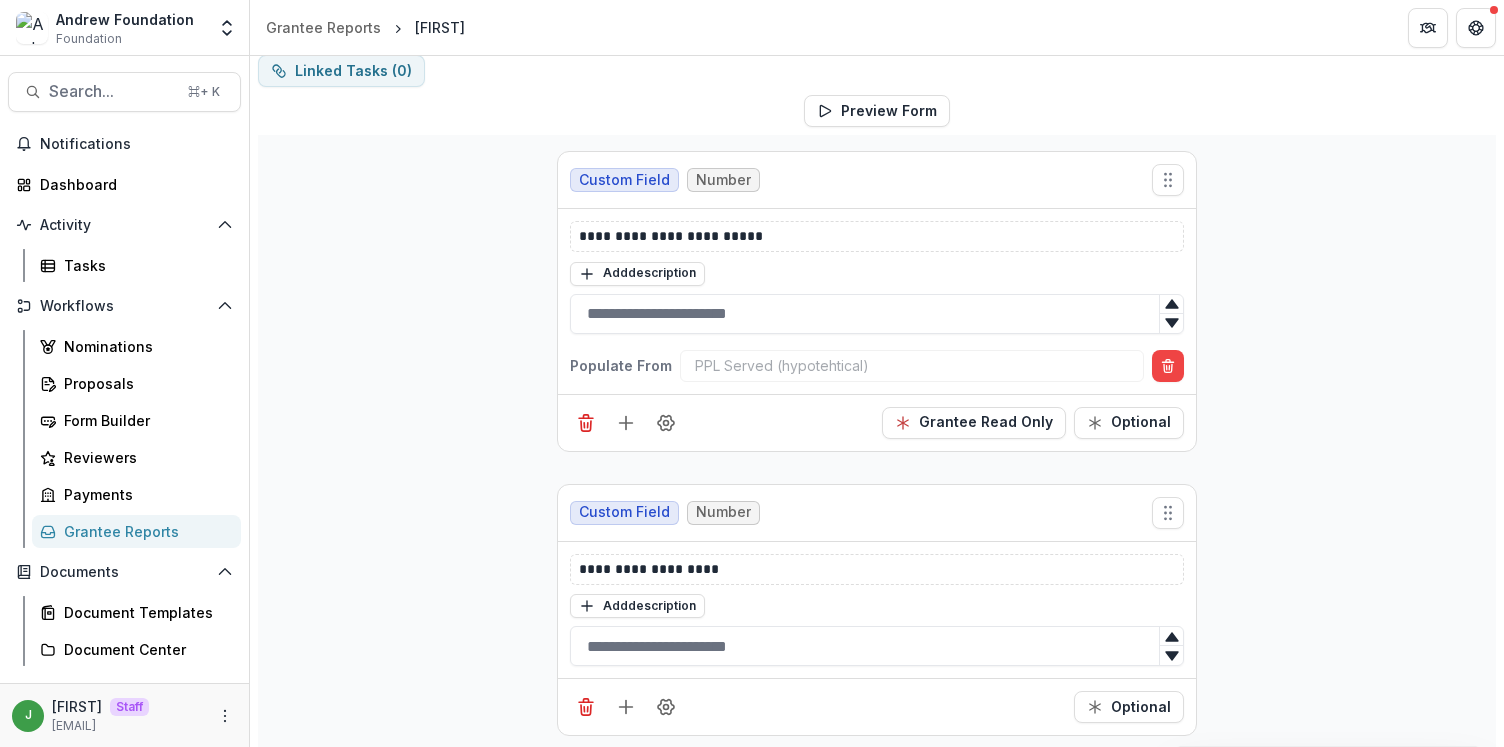 scroll, scrollTop: 183, scrollLeft: 0, axis: vertical 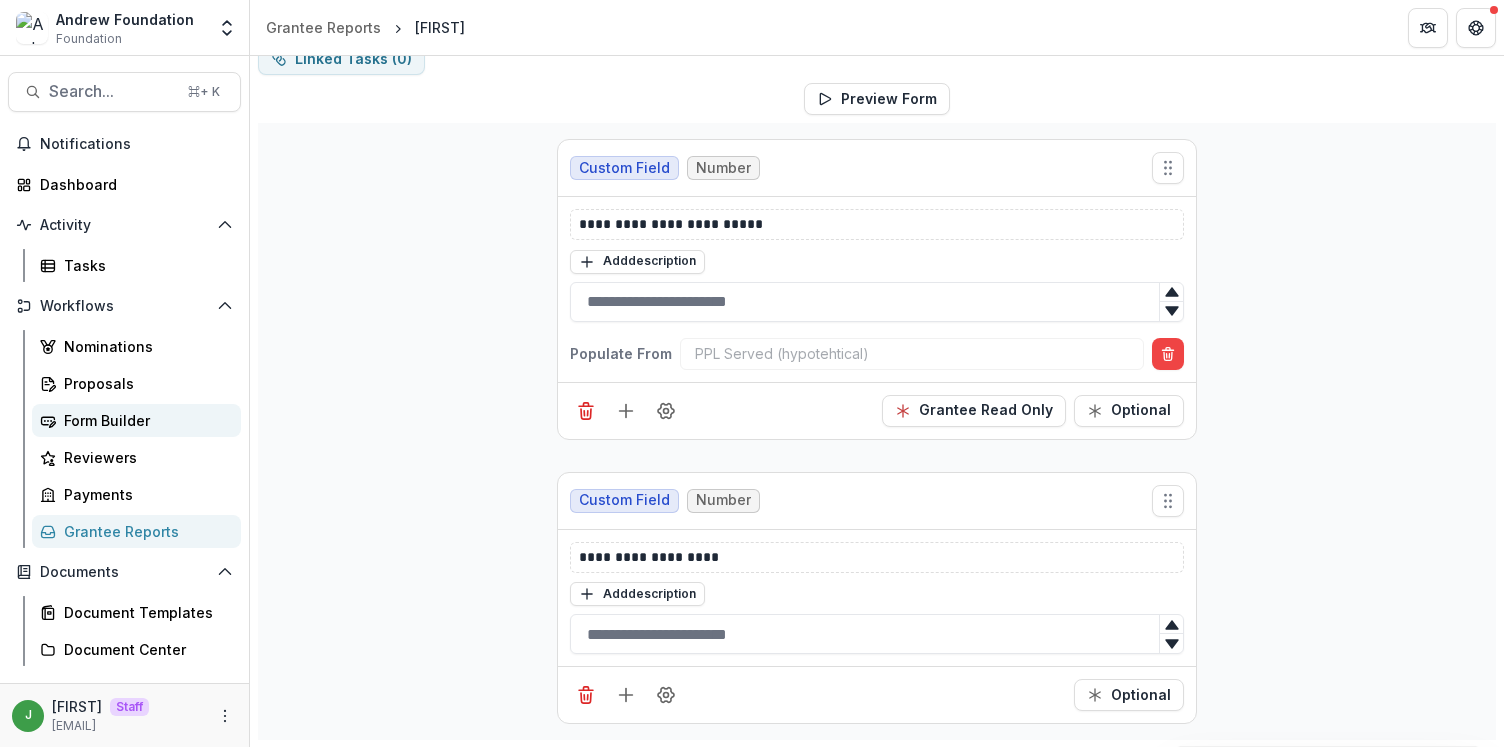 click on "Form Builder" at bounding box center (144, 420) 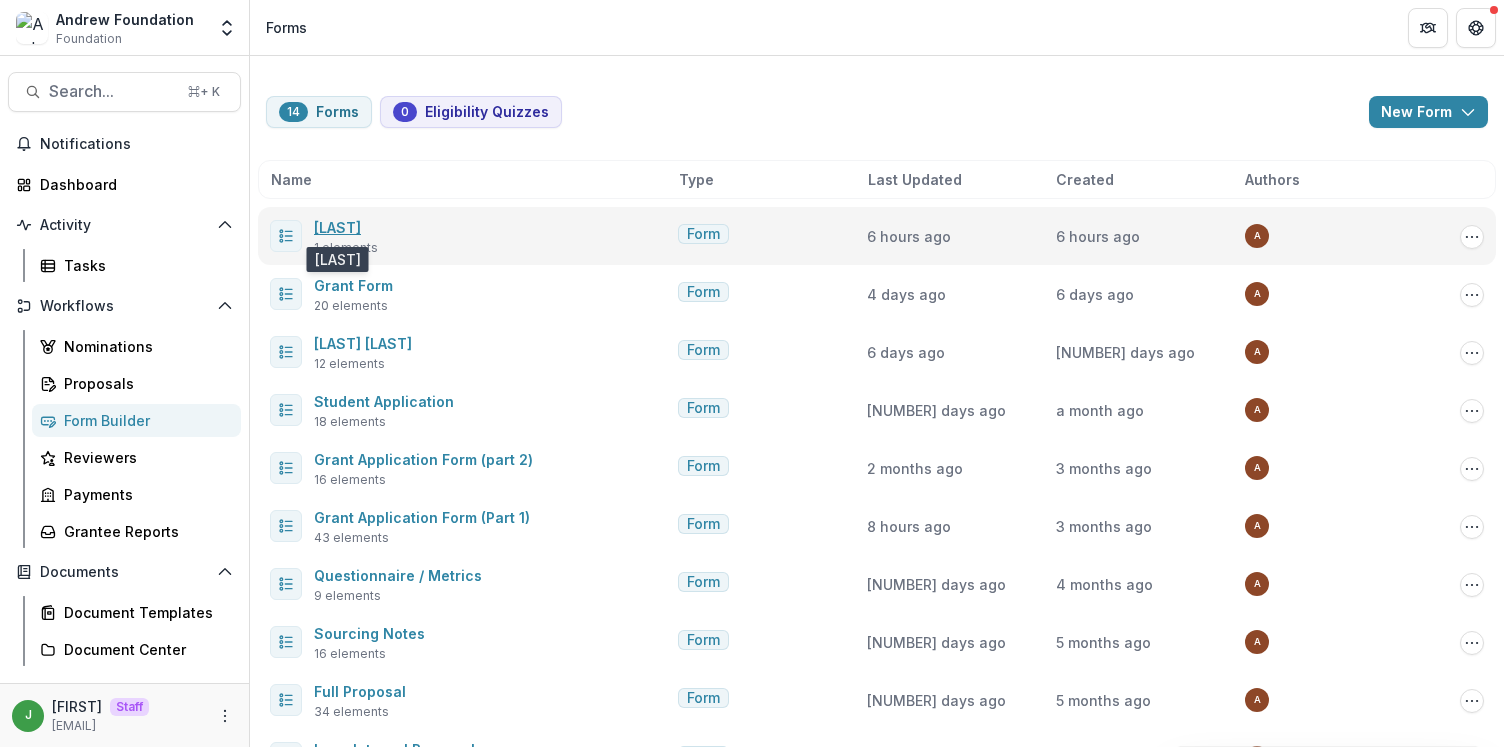 click on "[LAST]" at bounding box center (337, 227) 